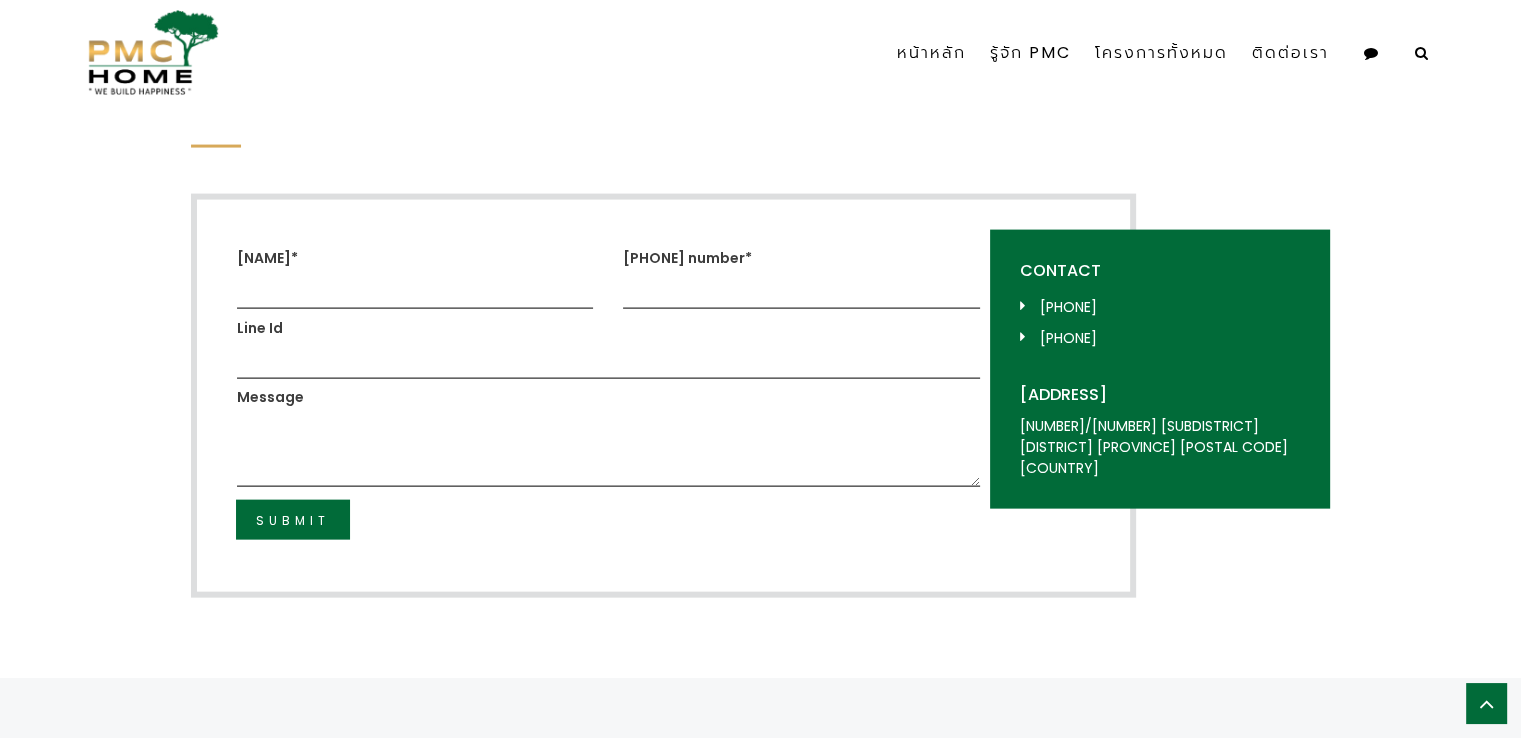 scroll, scrollTop: 4242, scrollLeft: 0, axis: vertical 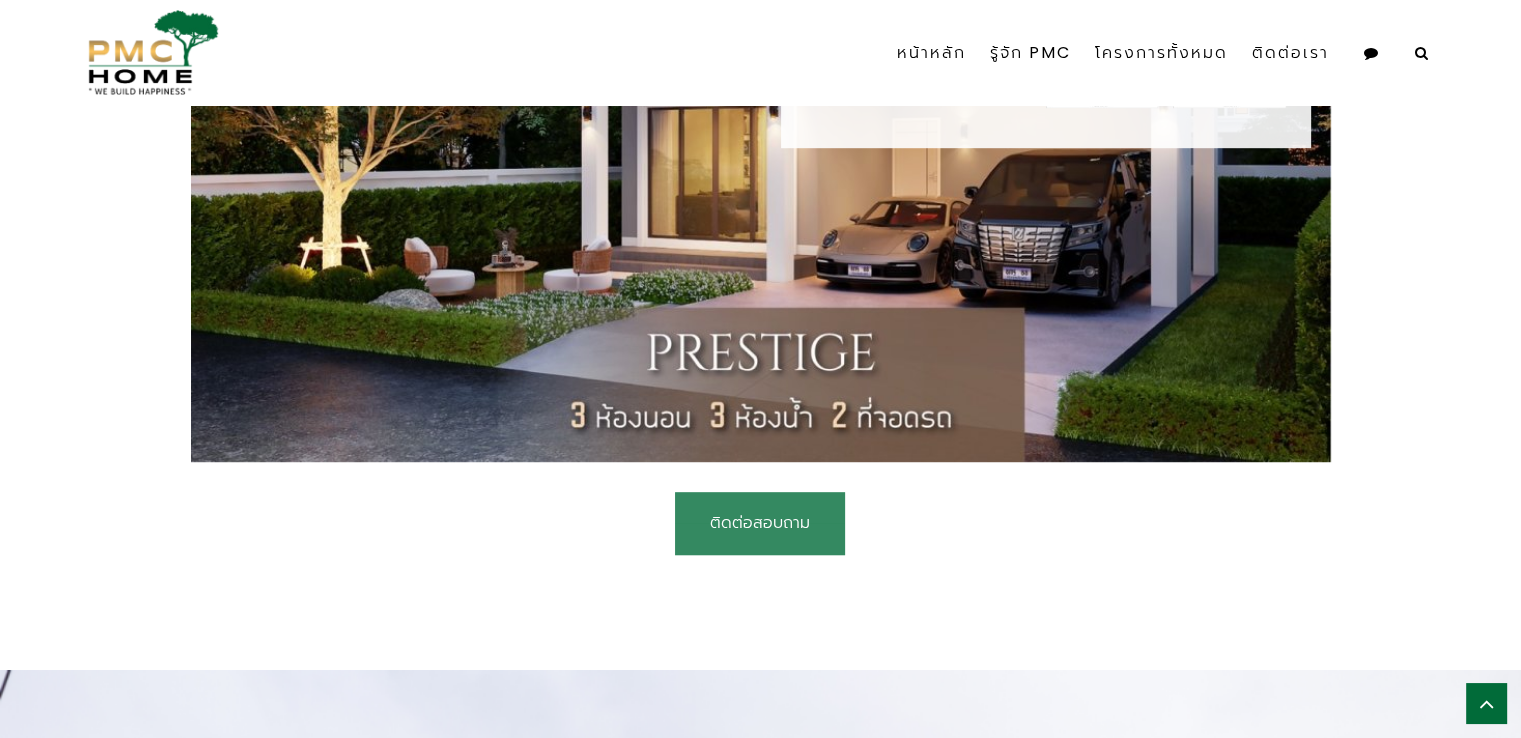 click on "ติดต่อสอบถาม" at bounding box center [760, 523] 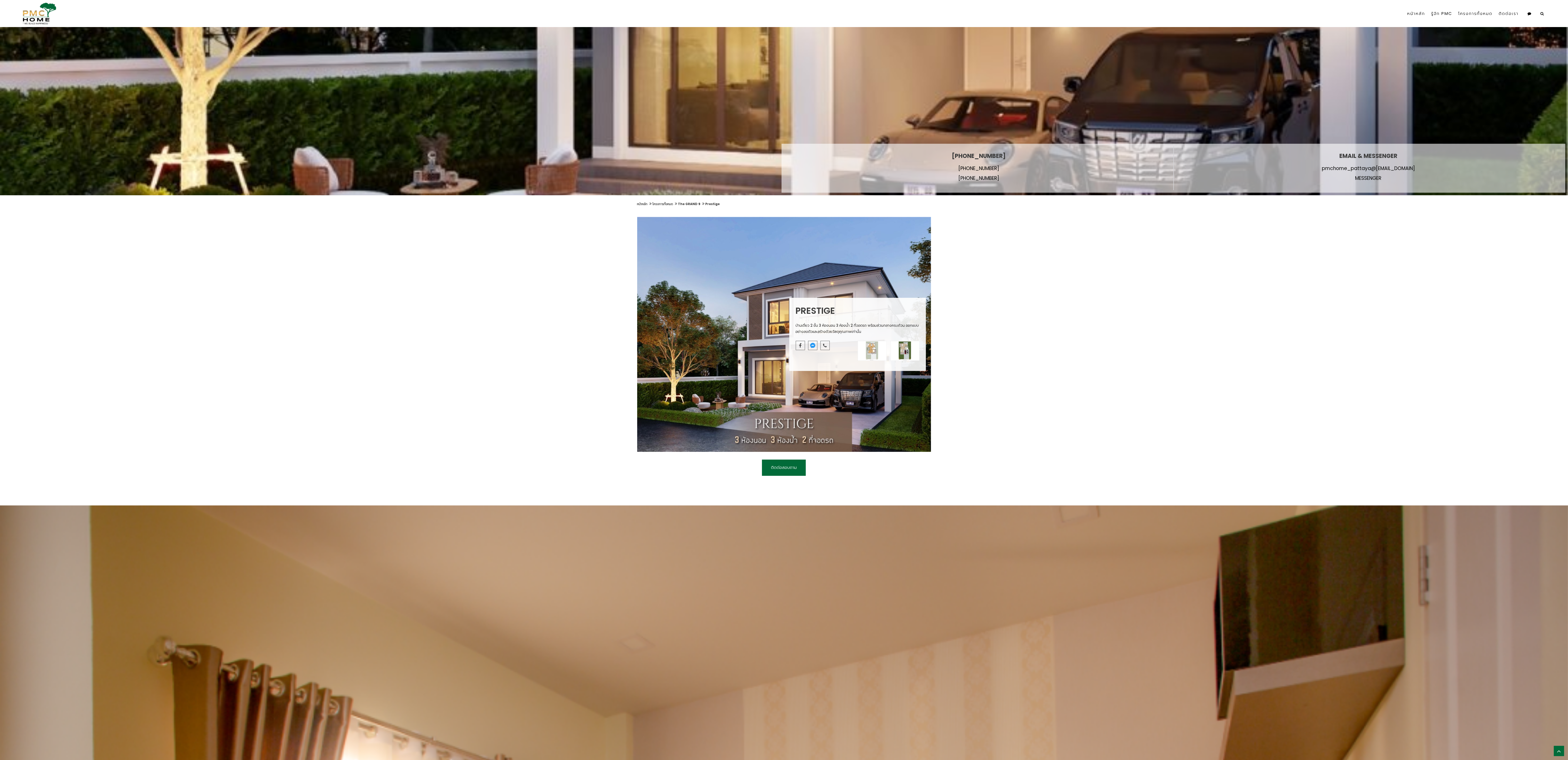 scroll, scrollTop: 0, scrollLeft: 0, axis: both 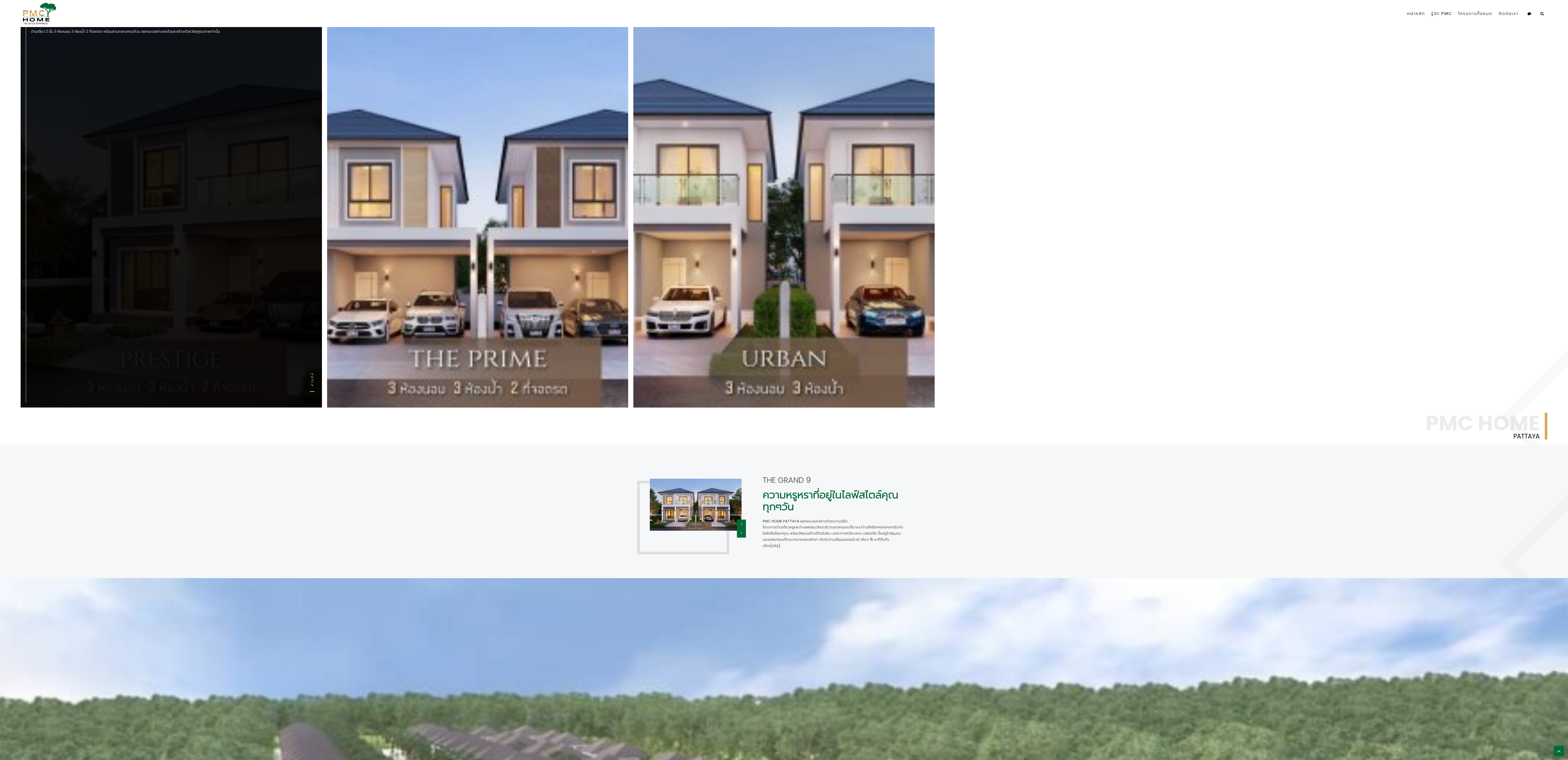 click on "Prestige
บ้านเดี่ยว 2 ชั้น 3 ห้องนอน 3 ห้องน้ำ 2 ที่จอดรถ พร้อมส่วนกลางครบถ้วน ออกแบบอย่างลงตัวและสร้างด้วยวัสดุคุณภาพเท่านั้น
อ่านต่อ" at bounding box center [171, 207] 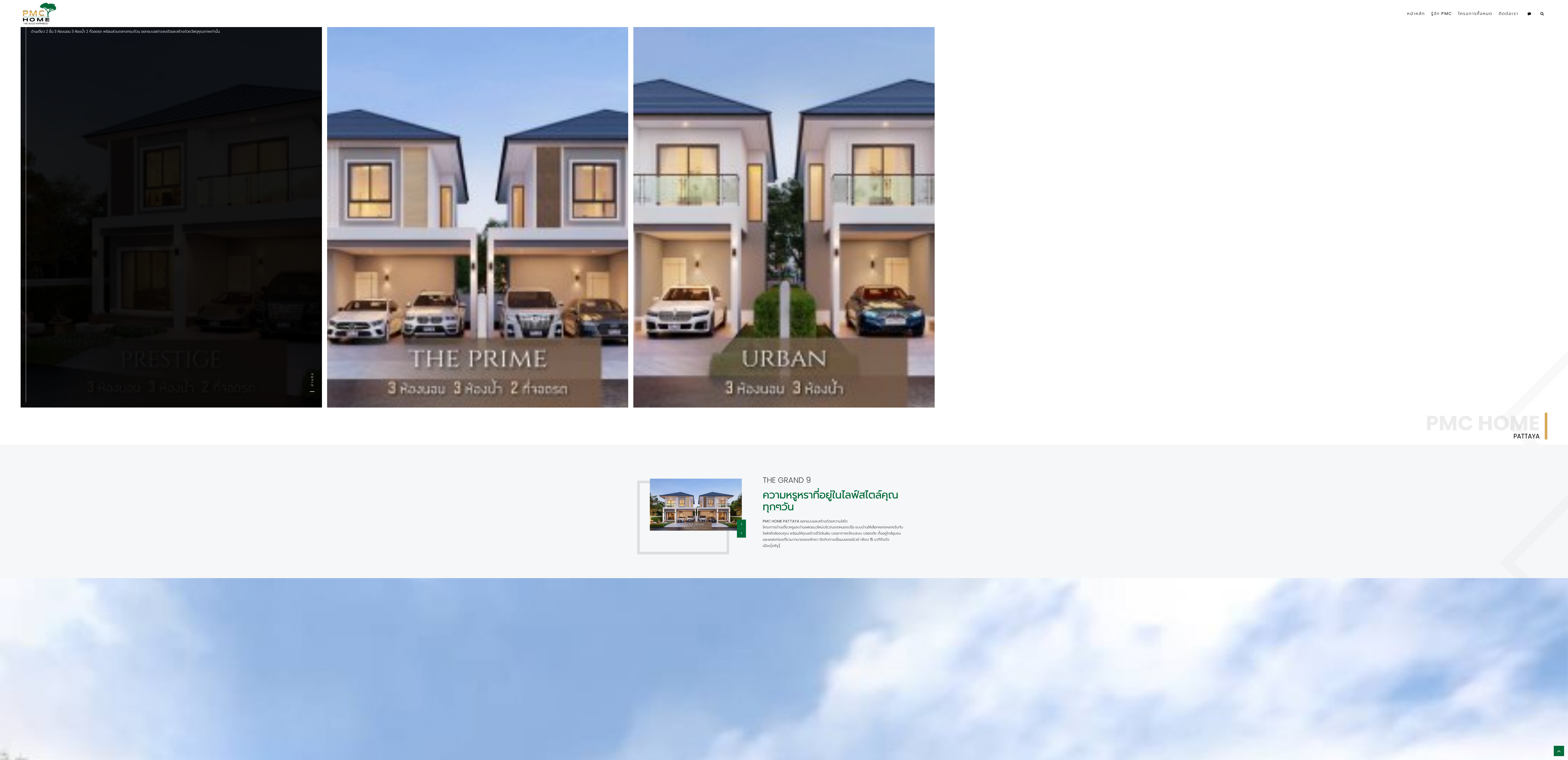 click on "Prestige
บ้านเดี่ยว 2 ชั้น 3 ห้องนอน 3 ห้องน้ำ 2 ที่จอดรถ พร้อมส่วนกลางครบถ้วน ออกแบบอย่างลงตัวและสร้างด้วยวัสดุคุณภาพเท่านั้น
อ่านต่อ" at bounding box center (171, 207) 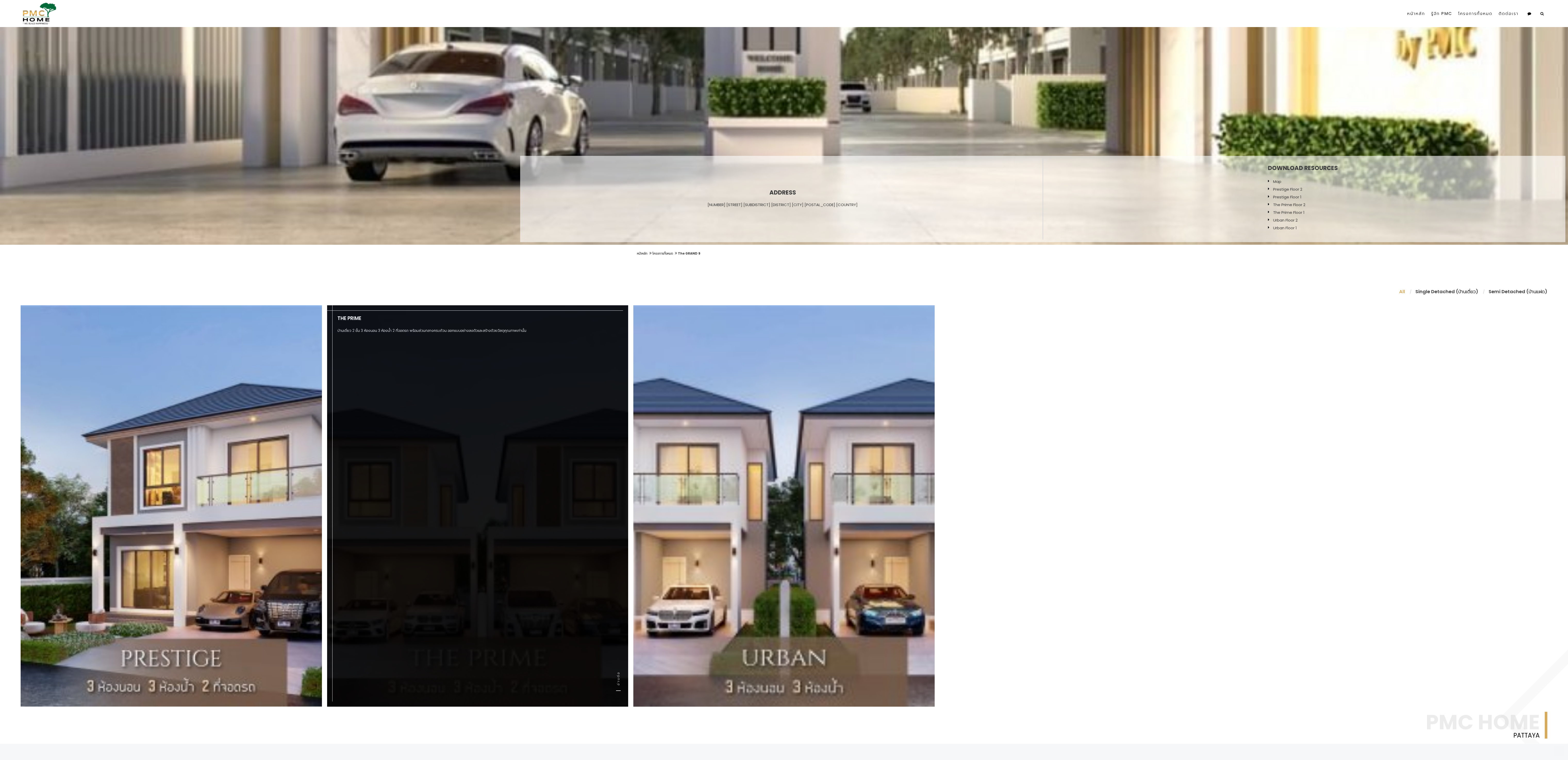 scroll, scrollTop: 721, scrollLeft: 0, axis: vertical 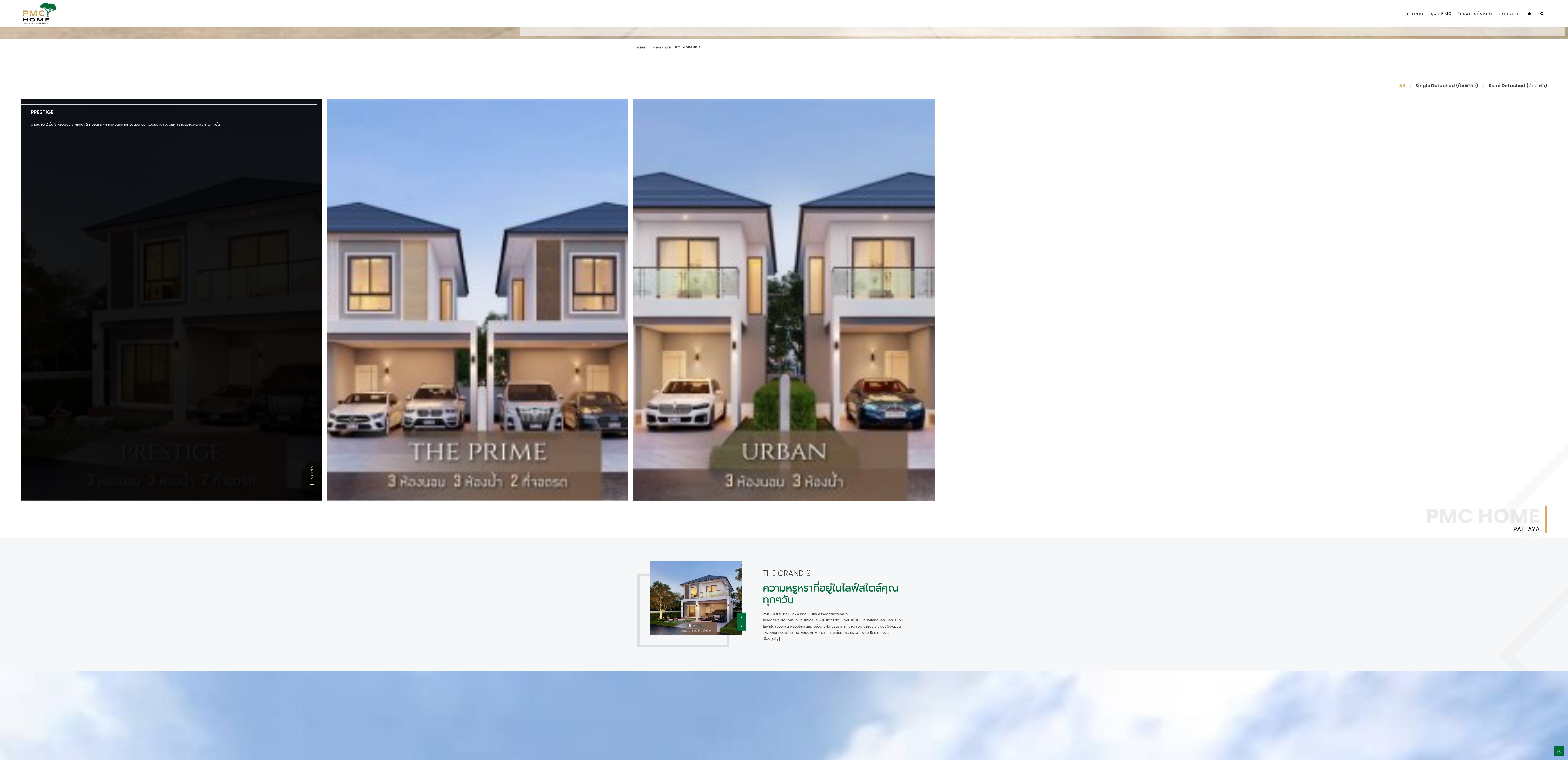 click on "Prestige
บ้านเดี่ยว 2 ชั้น 3 ห้องนอน 3 ห้องน้ำ 2 ที่จอดรถ พร้อมส่วนกลางครบถ้วน ออกแบบอย่างลงตัวและสร้างด้วยวัสดุคุณภาพเท่านั้น
อ่านต่อ" at bounding box center (171, 300) 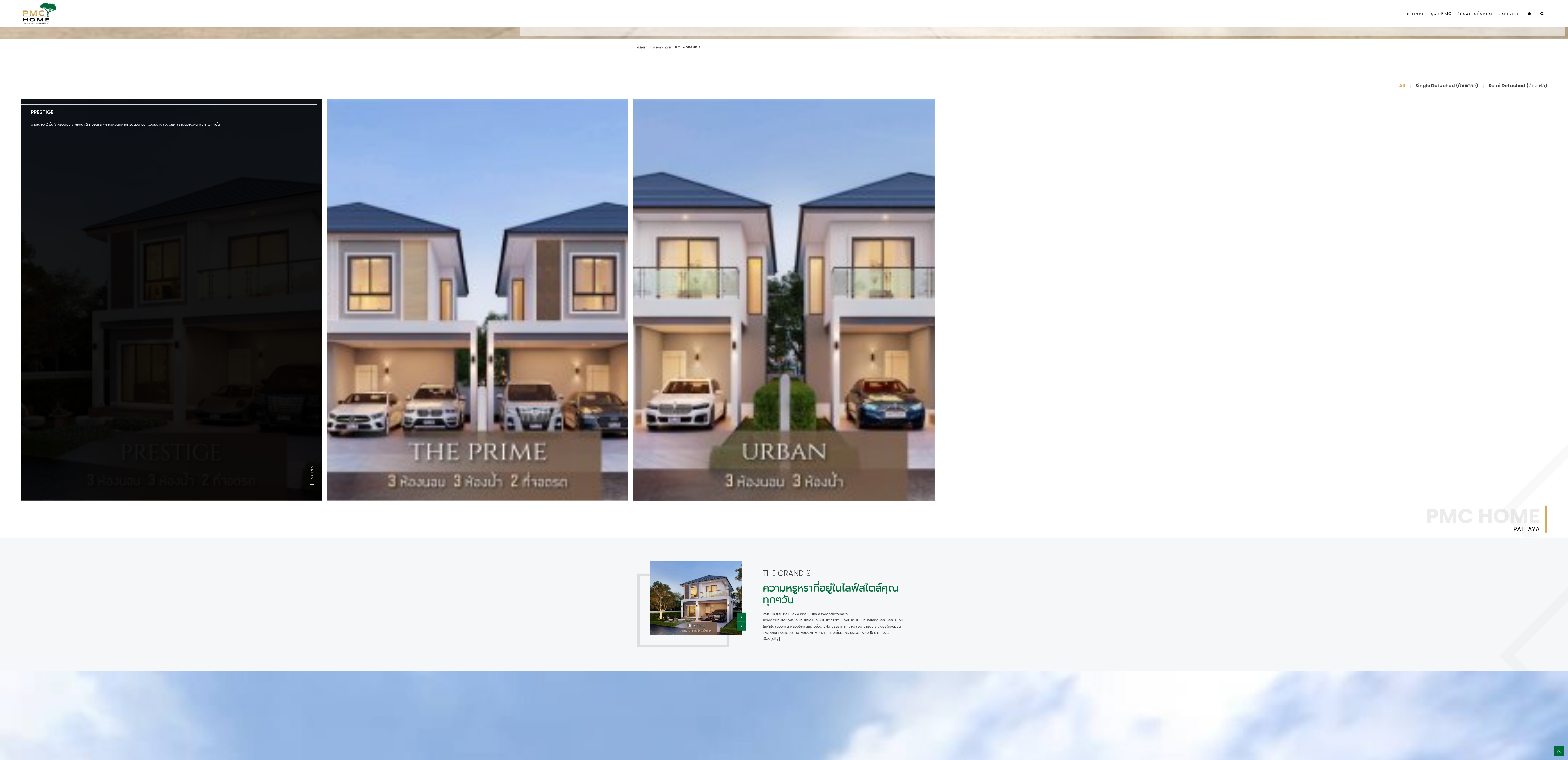 click on "Prestige
บ้านเดี่ยว 2 ชั้น 3 ห้องนอน 3 ห้องน้ำ 2 ที่จอดรถ พร้อมส่วนกลางครบถ้วน ออกแบบอย่างลงตัวและสร้างด้วยวัสดุคุณภาพเท่านั้น
อ่านต่อ" at bounding box center (171, 300) 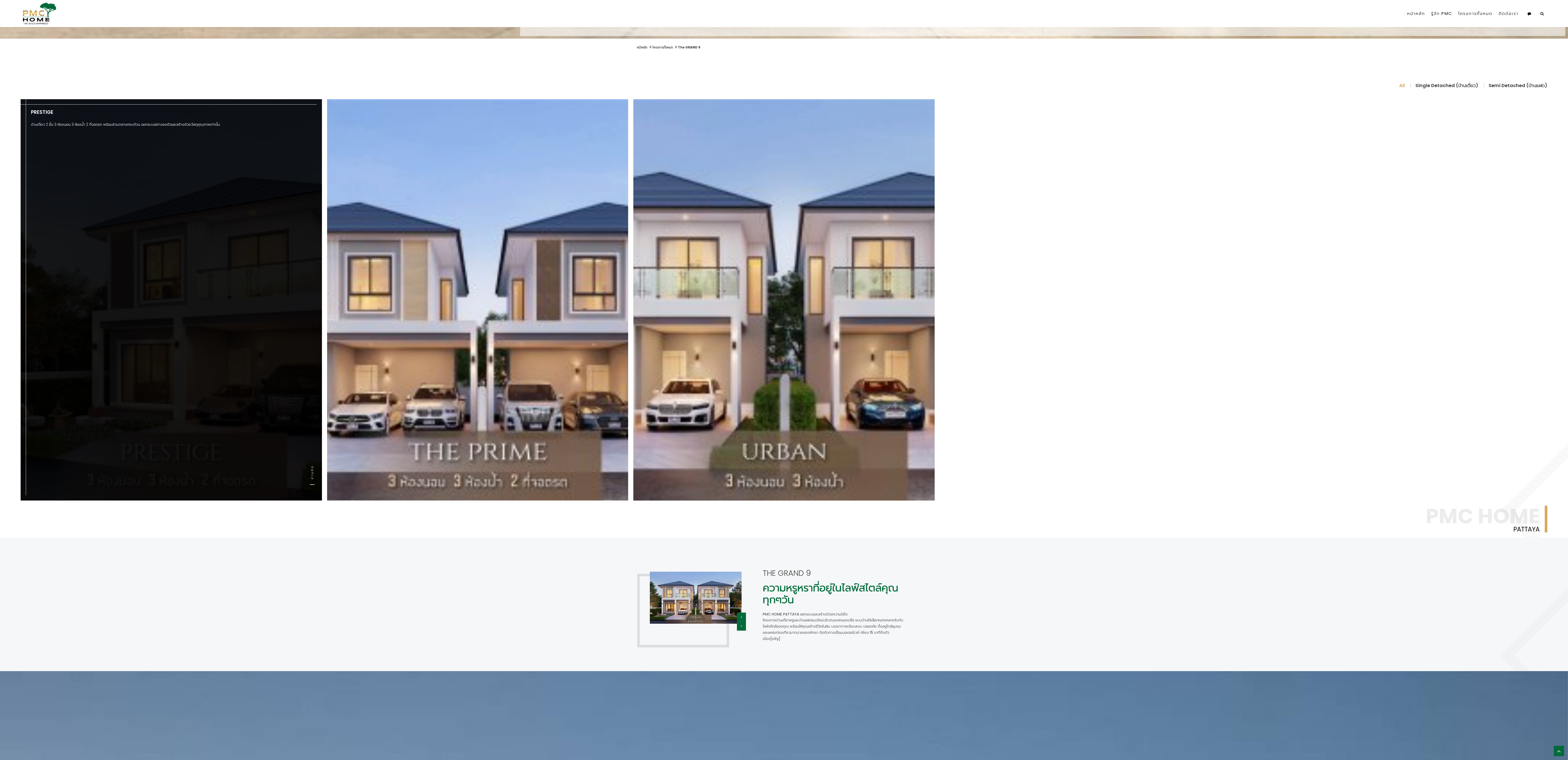 click on "Prestige
บ้านเดี่ยว 2 ชั้น 3 ห้องนอน 3 ห้องน้ำ 2 ที่จอดรถ พร้อมส่วนกลางครบถ้วน ออกแบบอย่างลงตัวและสร้างด้วยวัสดุคุณภาพเท่านั้น
อ่านต่อ" at bounding box center [171, 300] 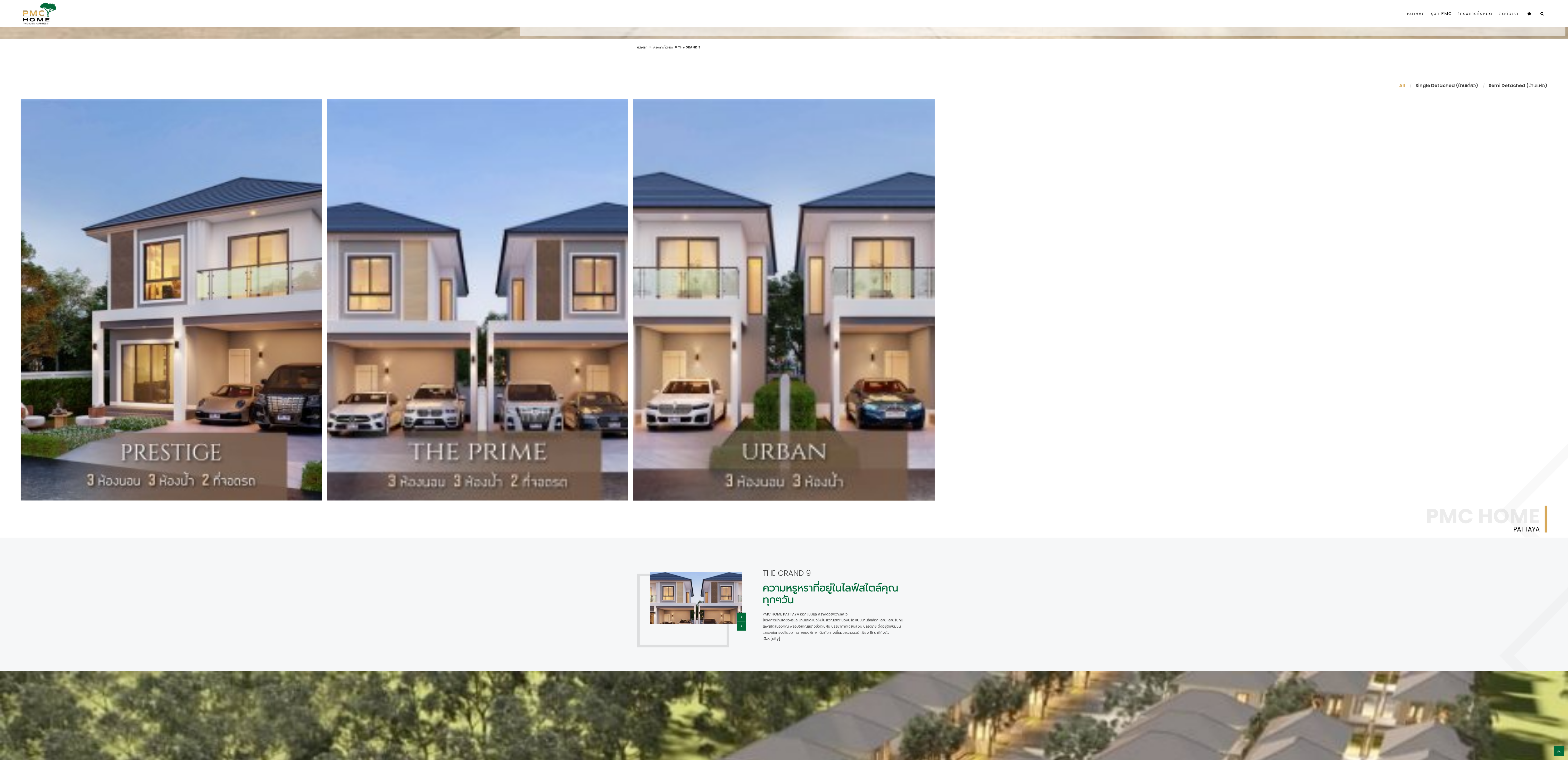 click at bounding box center (800, 598) 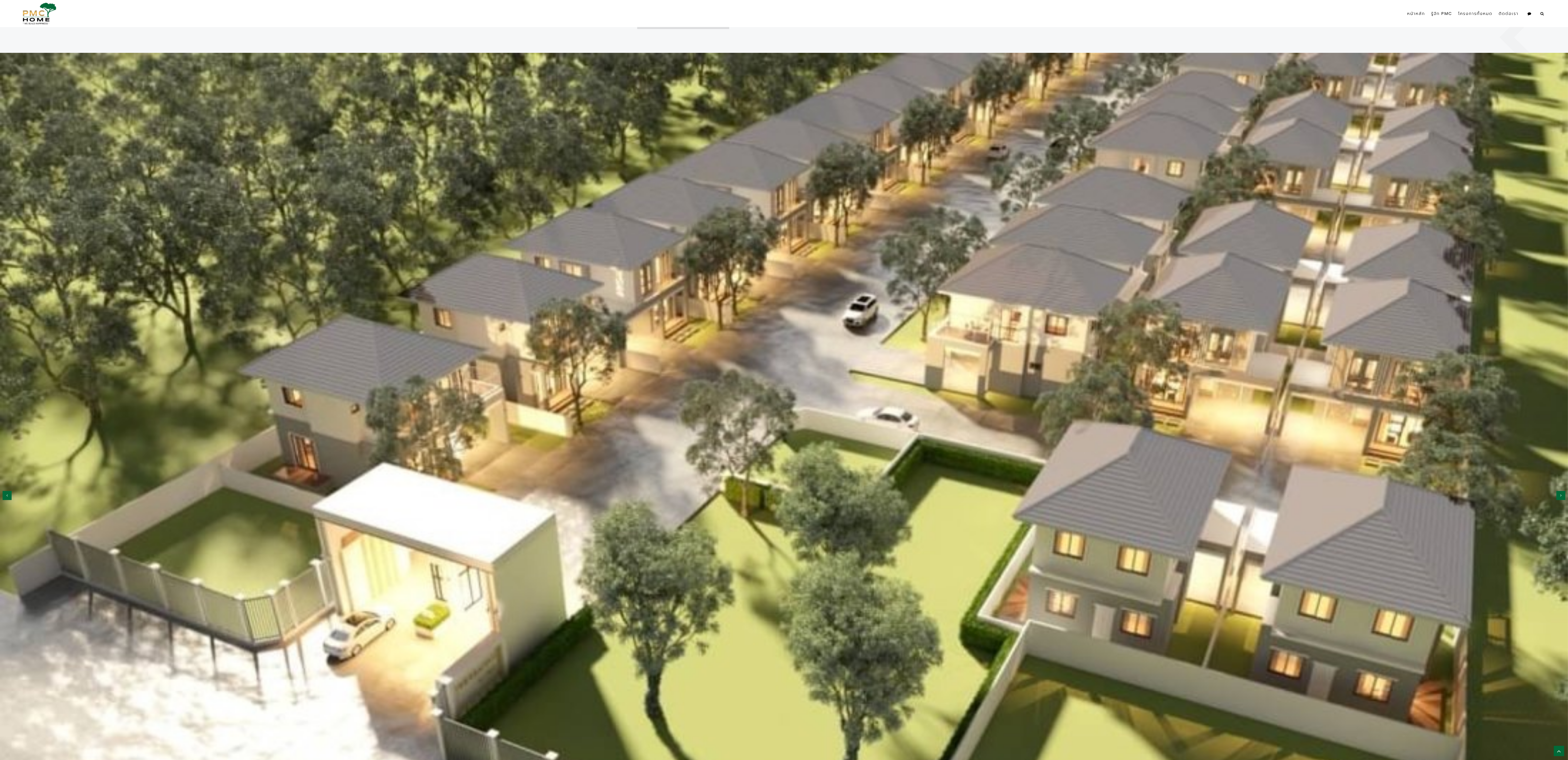 scroll, scrollTop: 618, scrollLeft: 0, axis: vertical 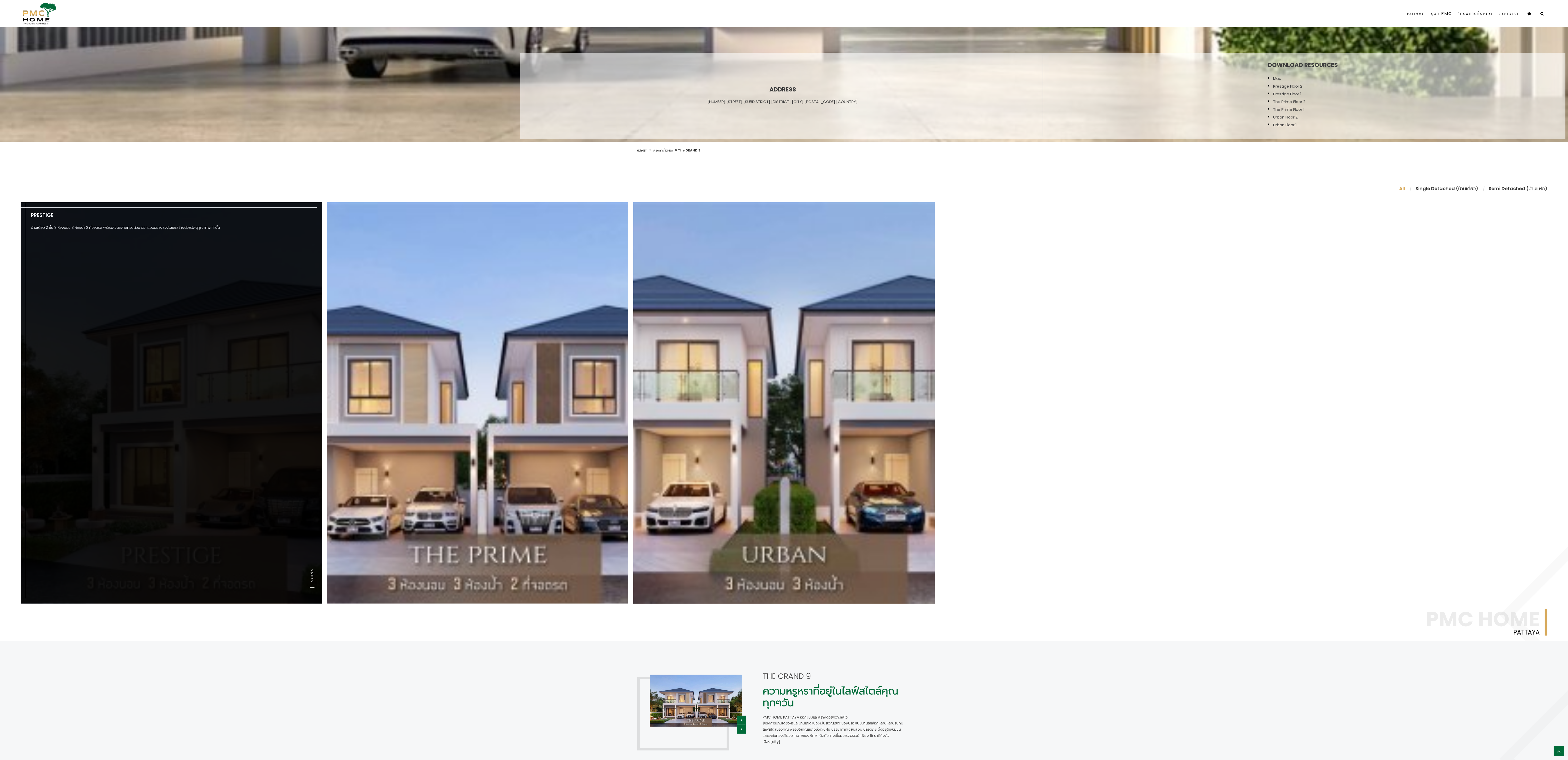 click on "Prestige
บ้านเดี่ยว 2 ชั้น 3 ห้องนอน 3 ห้องน้ำ 2 ที่จอดรถ พร้อมส่วนกลางครบถ้วน ออกแบบอย่างลงตัวและสร้างด้วยวัสดุคุณภาพเท่านั้น
อ่านต่อ" at bounding box center [171, 403] 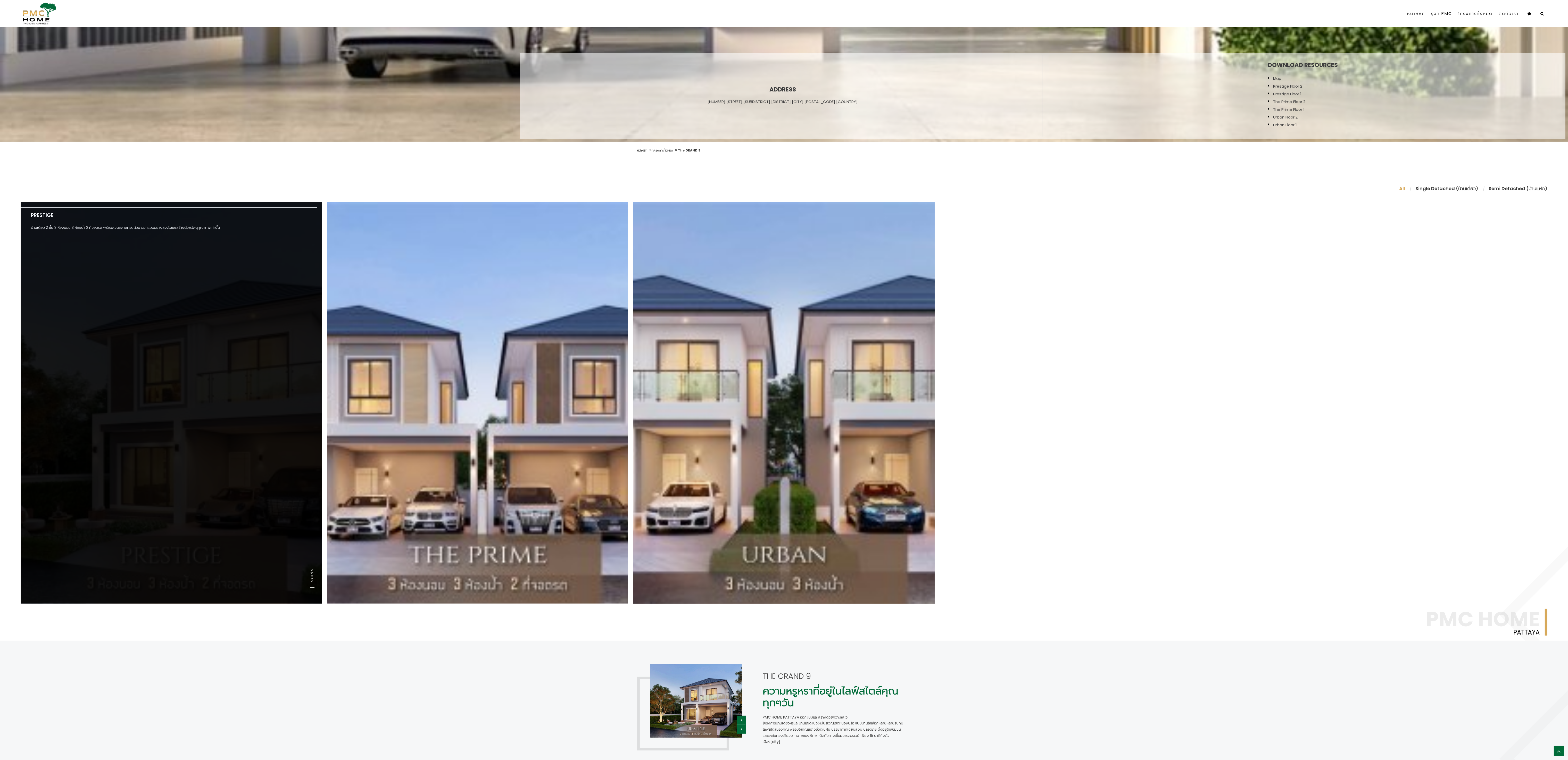 click on "Prestige
บ้านเดี่ยว 2 ชั้น 3 ห้องนอน 3 ห้องน้ำ 2 ที่จอดรถ พร้อมส่วนกลางครบถ้วน ออกแบบอย่างลงตัวและสร้างด้วยวัสดุคุณภาพเท่านั้น
อ่านต่อ" at bounding box center (171, 403) 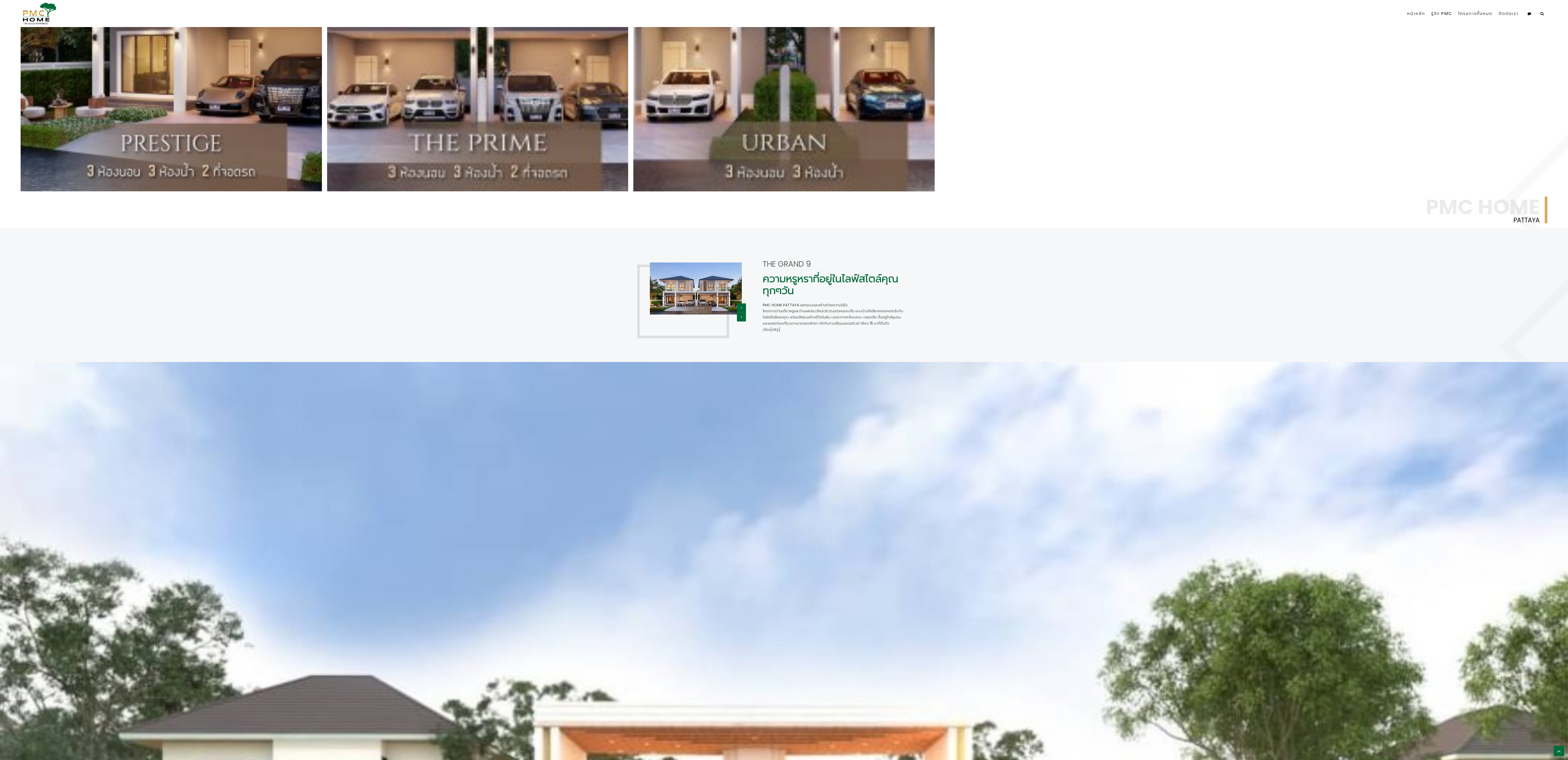 scroll, scrollTop: 721, scrollLeft: 0, axis: vertical 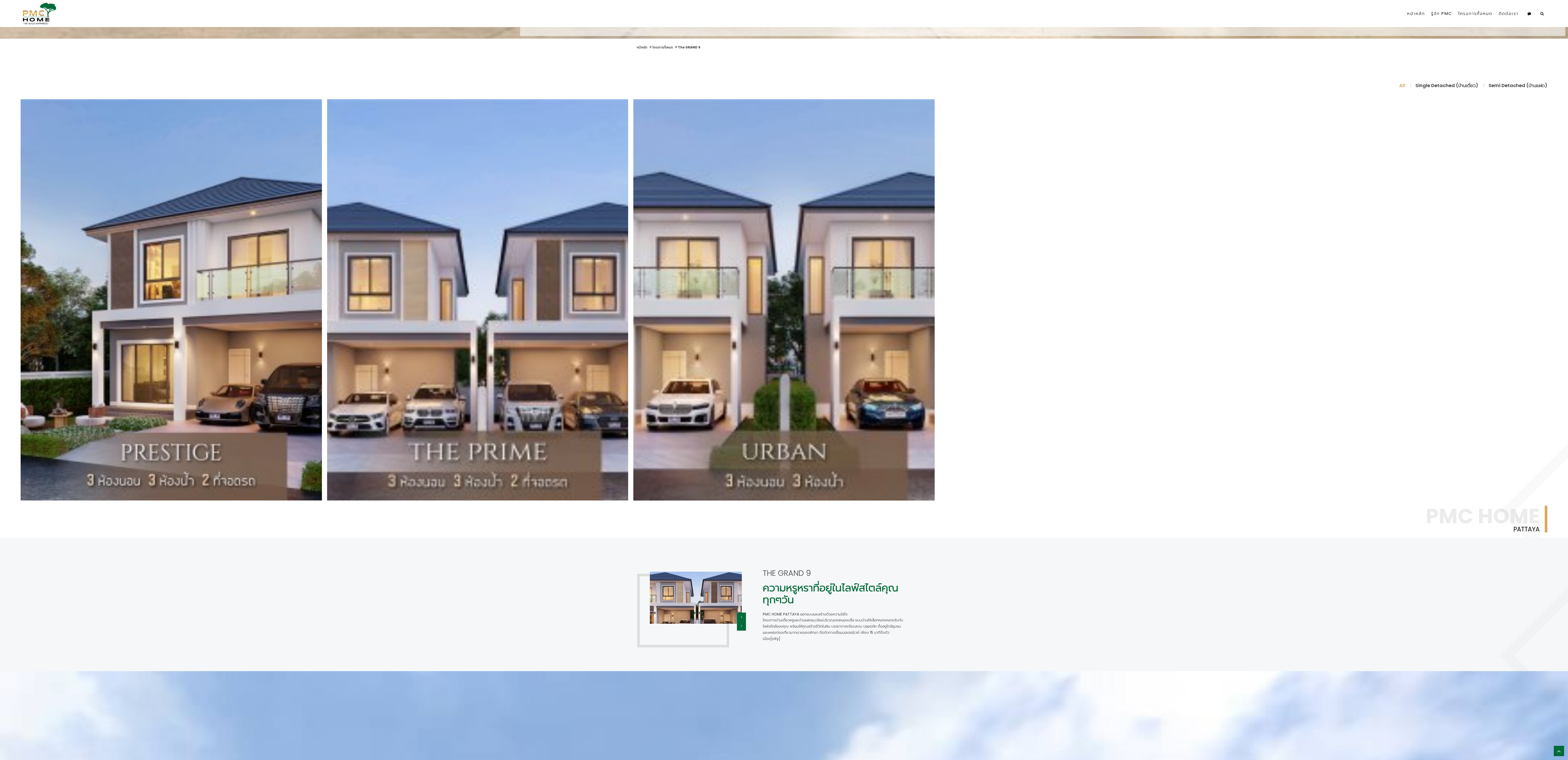 click at bounding box center [696, 598] 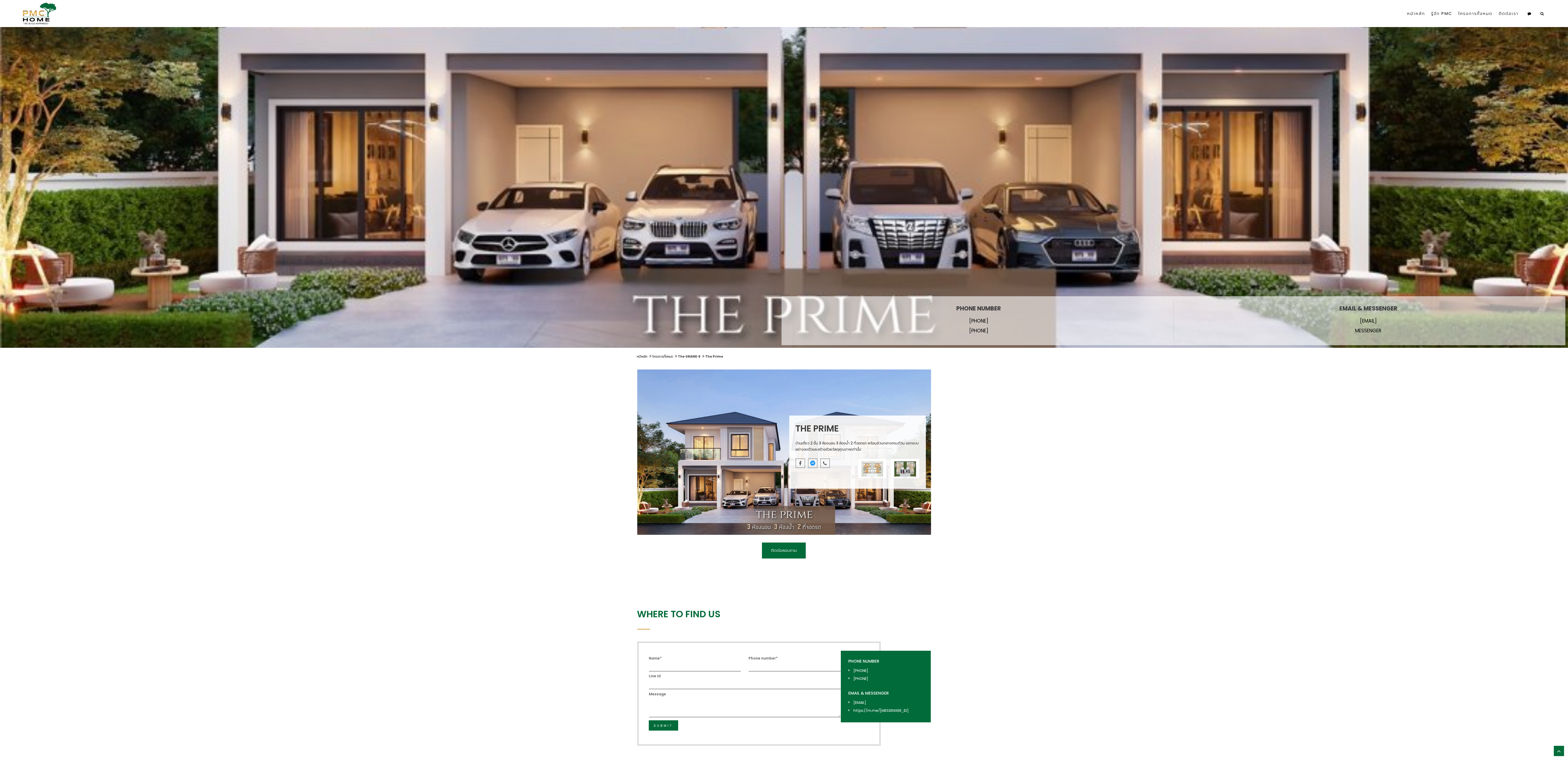 scroll, scrollTop: 103, scrollLeft: 0, axis: vertical 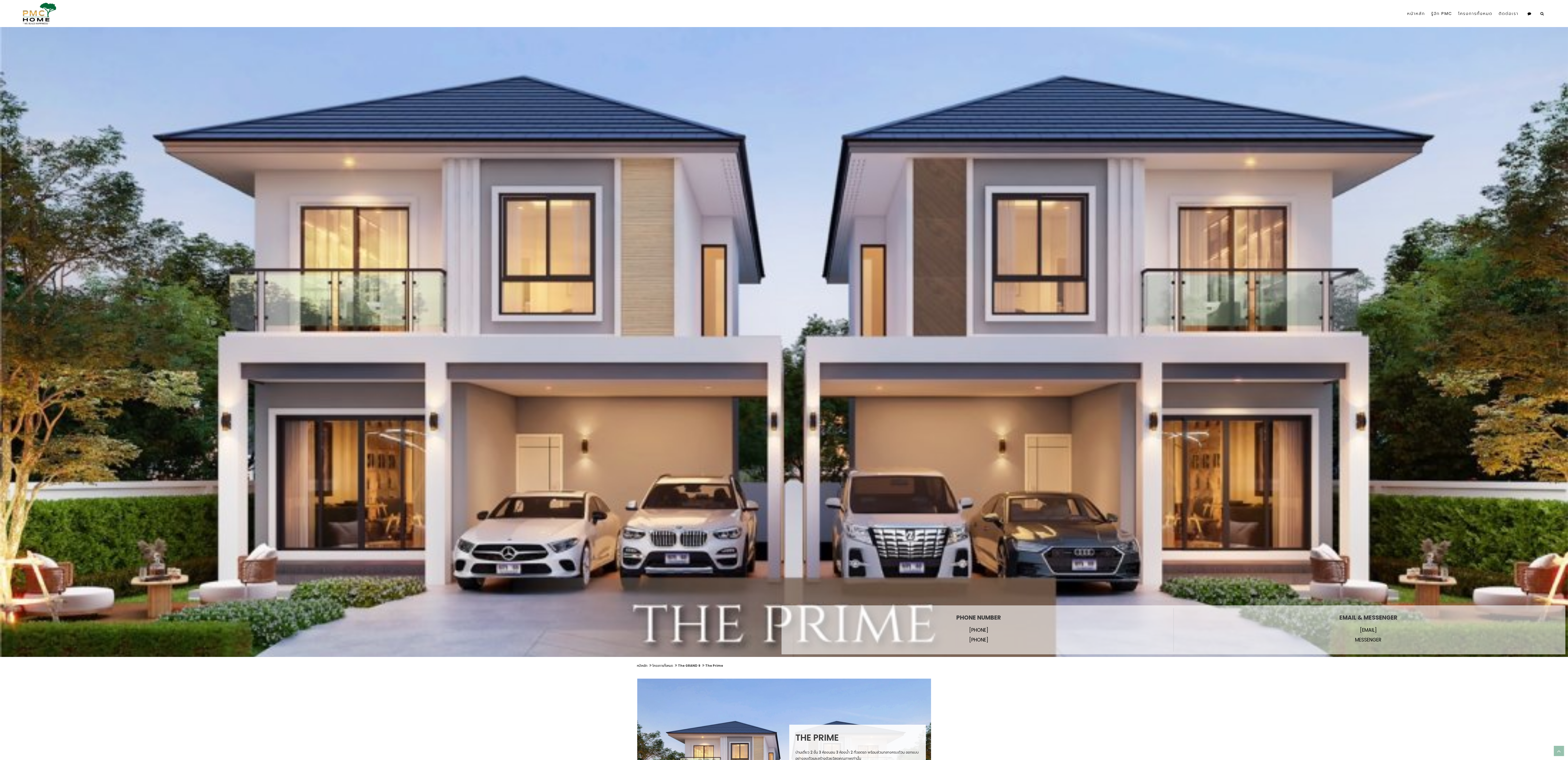 click on "Phone Number
089-126-0536
094-578-5665
Email & Messenger
pmchome_pattaya@hotmail.co.th
Messenger" at bounding box center (784, 290) 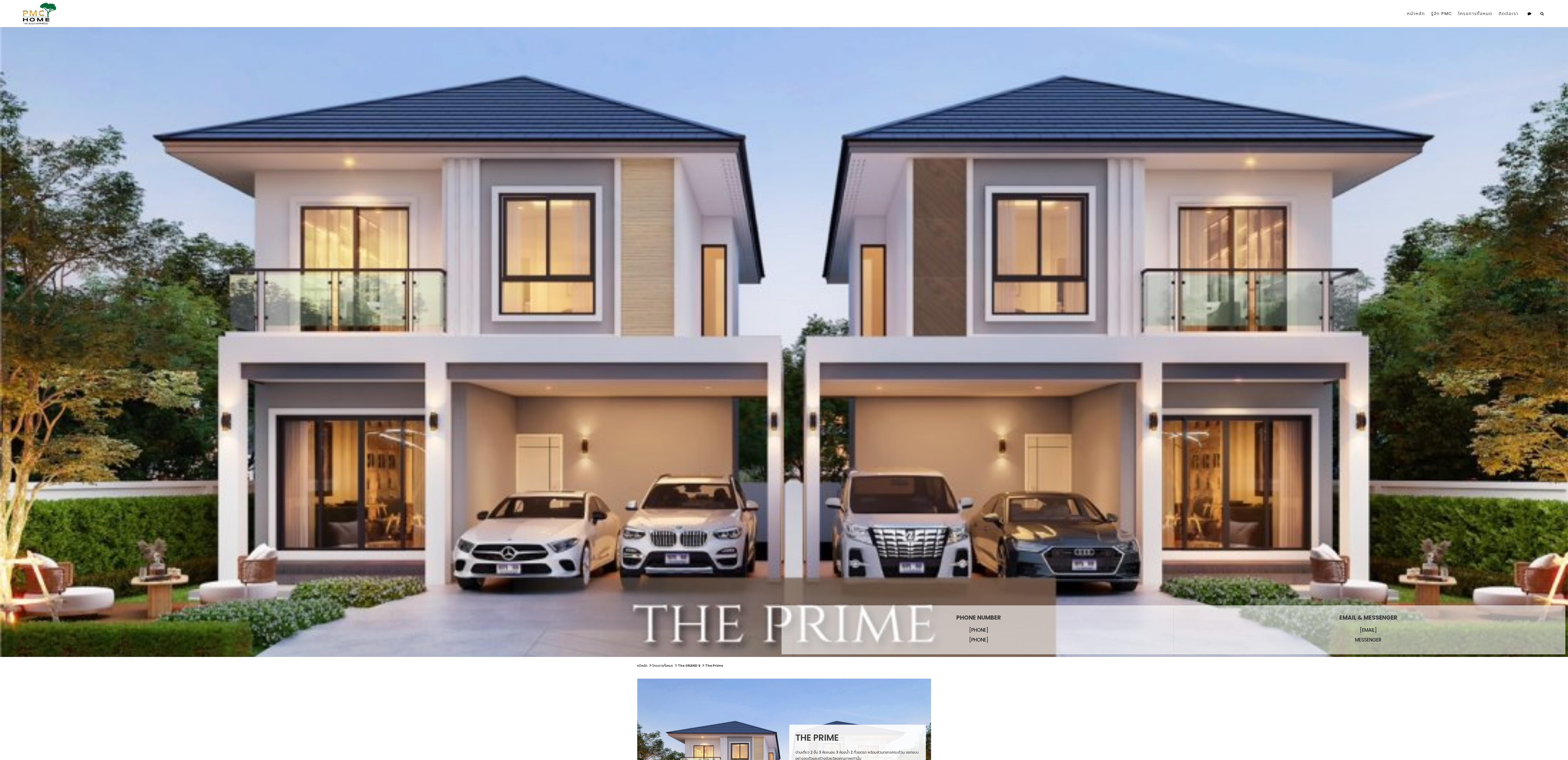 click on "Phone Number
089-126-0536
094-578-5665
Email & Messenger
pmchome_pattaya@hotmail.co.th
Messenger" at bounding box center [784, 290] 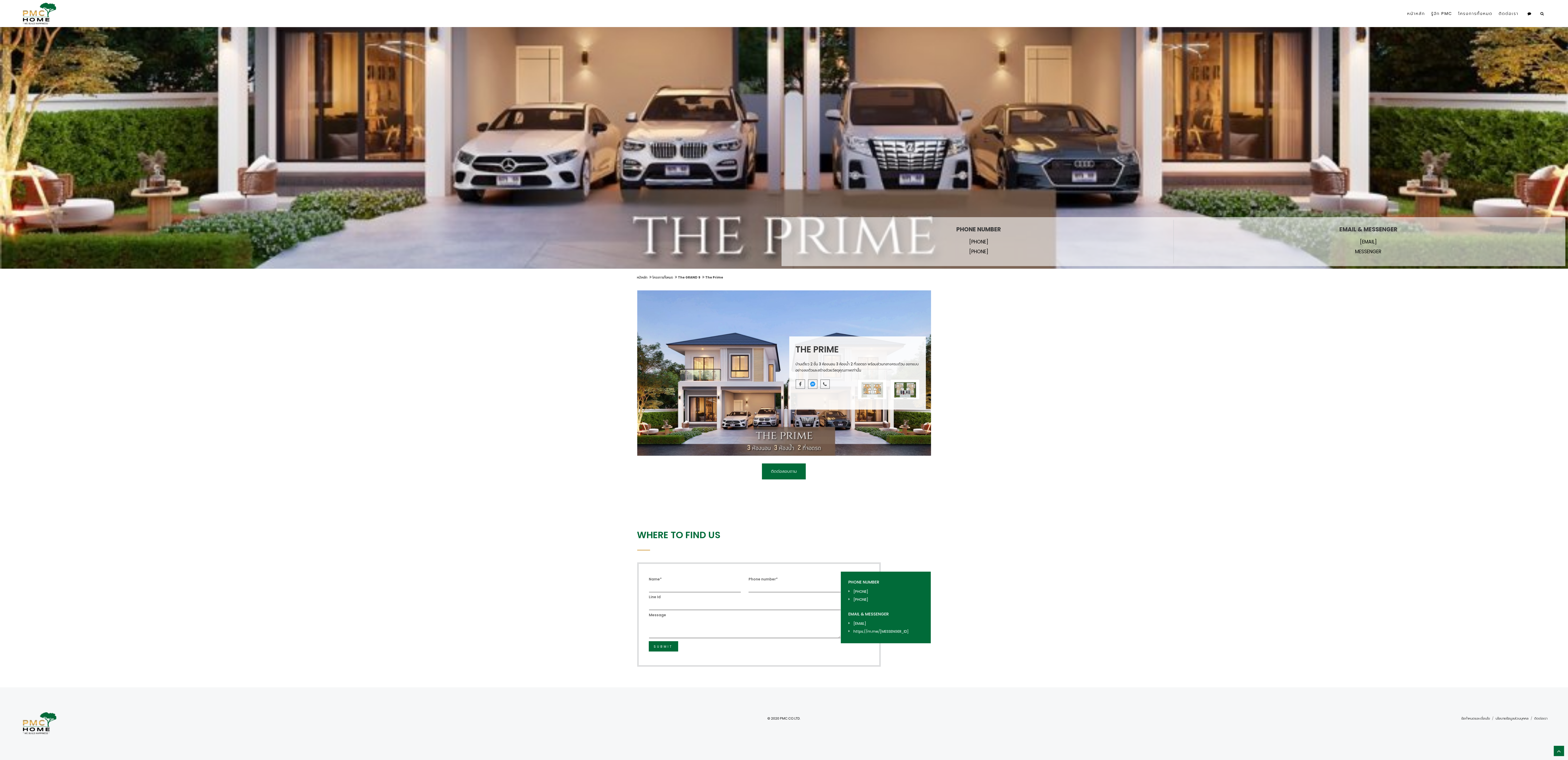 click on "Phone Number
089-126-0536
094-578-5665
Email & Messenger
pmchome_pattaya@hotmail.co.th
Messenger" at bounding box center (784, -98) 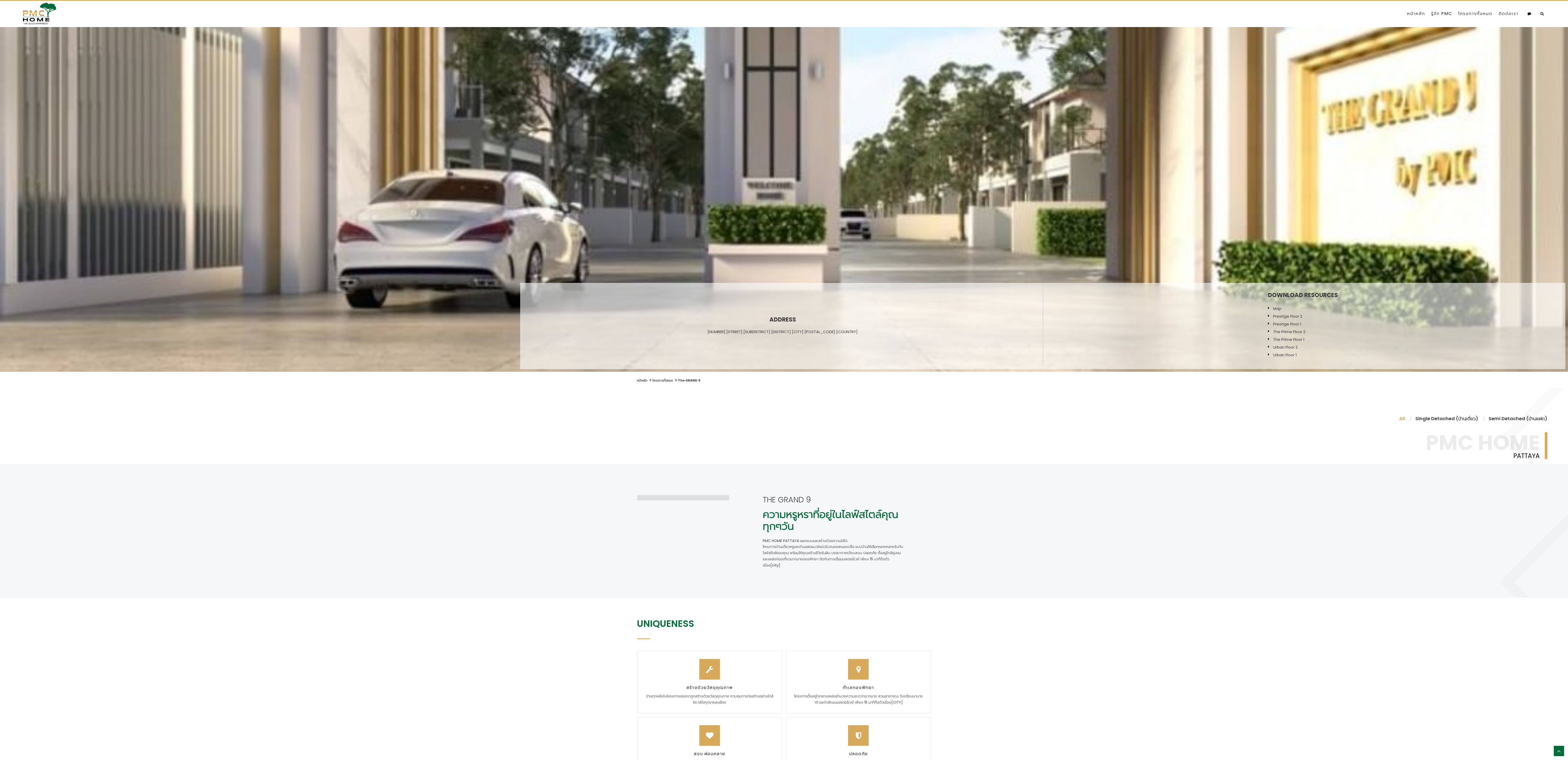 scroll, scrollTop: 721, scrollLeft: 0, axis: vertical 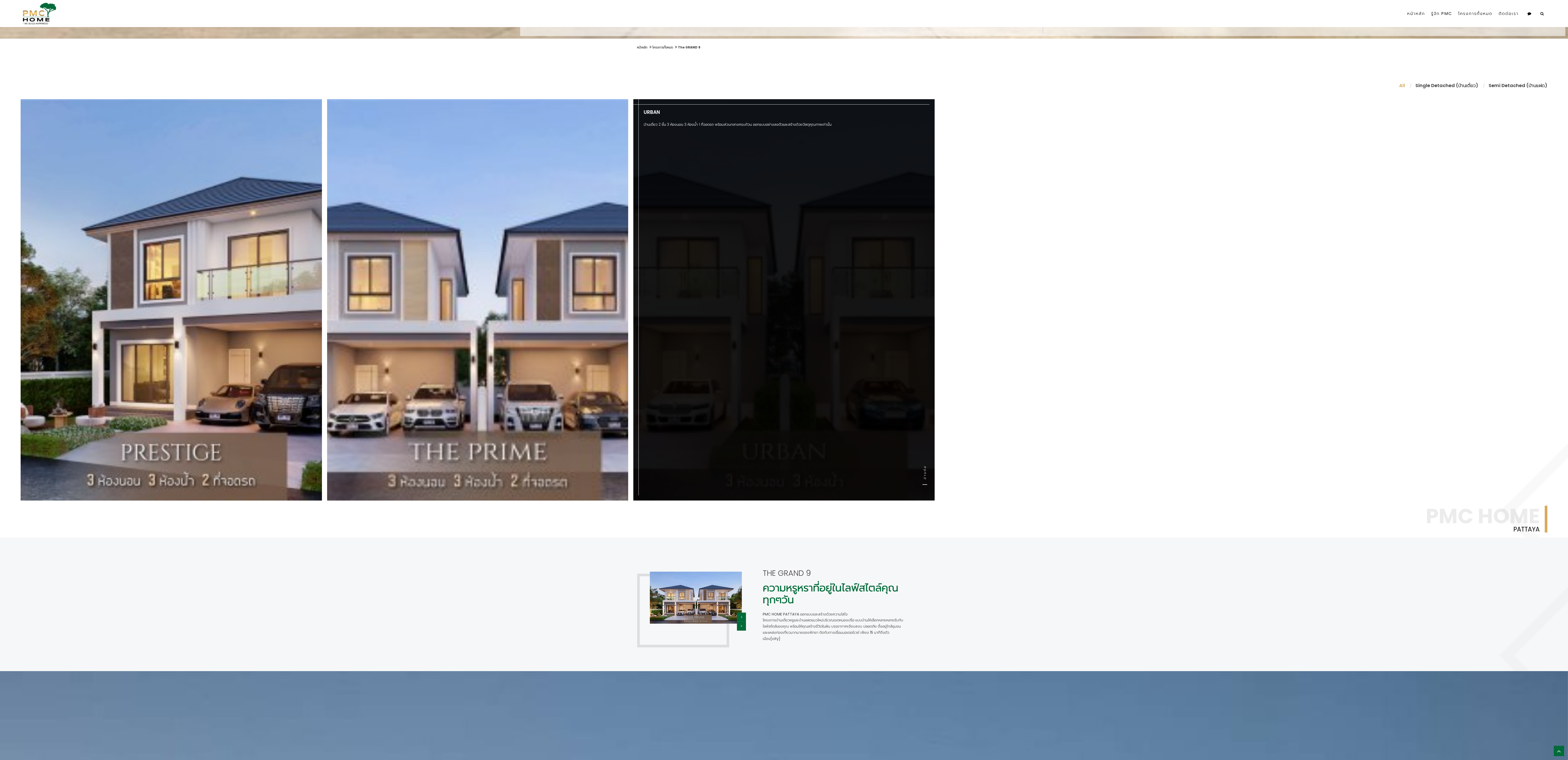 click on "Urban
บ้านเดี่ยว 2 ชั้น 3 ห้องนอน 3 ห้องน้ำ 1 ที่จอดรถ พร้อมส่วนกลางครบถ้วน ออกแบบอย่างลงตัวและสร้างด้วยวัสดุคุณภาพเท่านั้น
อ่านต่อ" at bounding box center [171, 300] 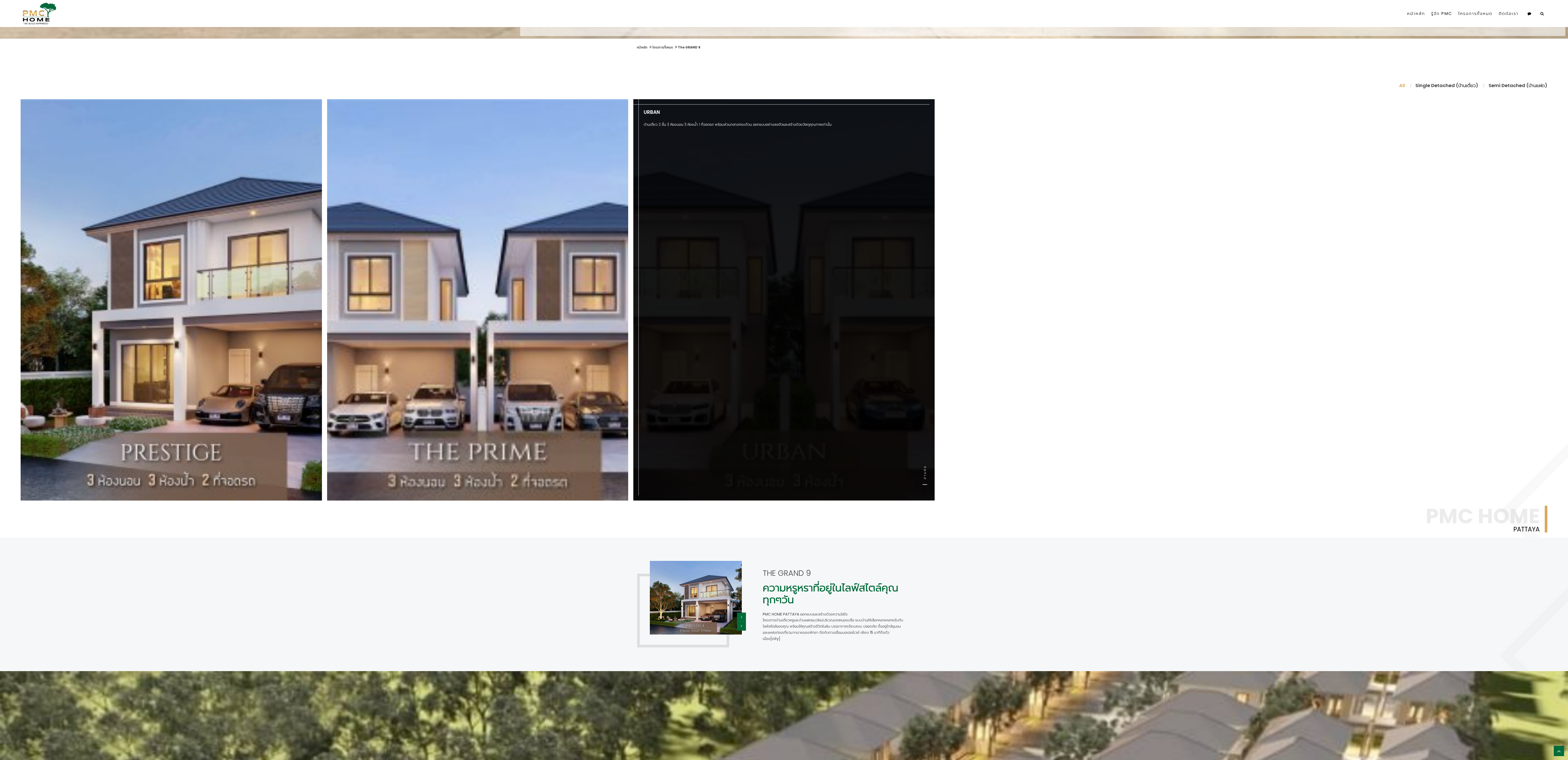 click on "Urban
บ้านเดี่ยว 2 ชั้น 3 ห้องนอน 3 ห้องน้ำ 1 ที่จอดรถ พร้อมส่วนกลางครบถ้วน ออกแบบอย่างลงตัวและสร้างด้วยวัสดุคุณภาพเท่านั้น
อ่านต่อ" at bounding box center [171, 300] 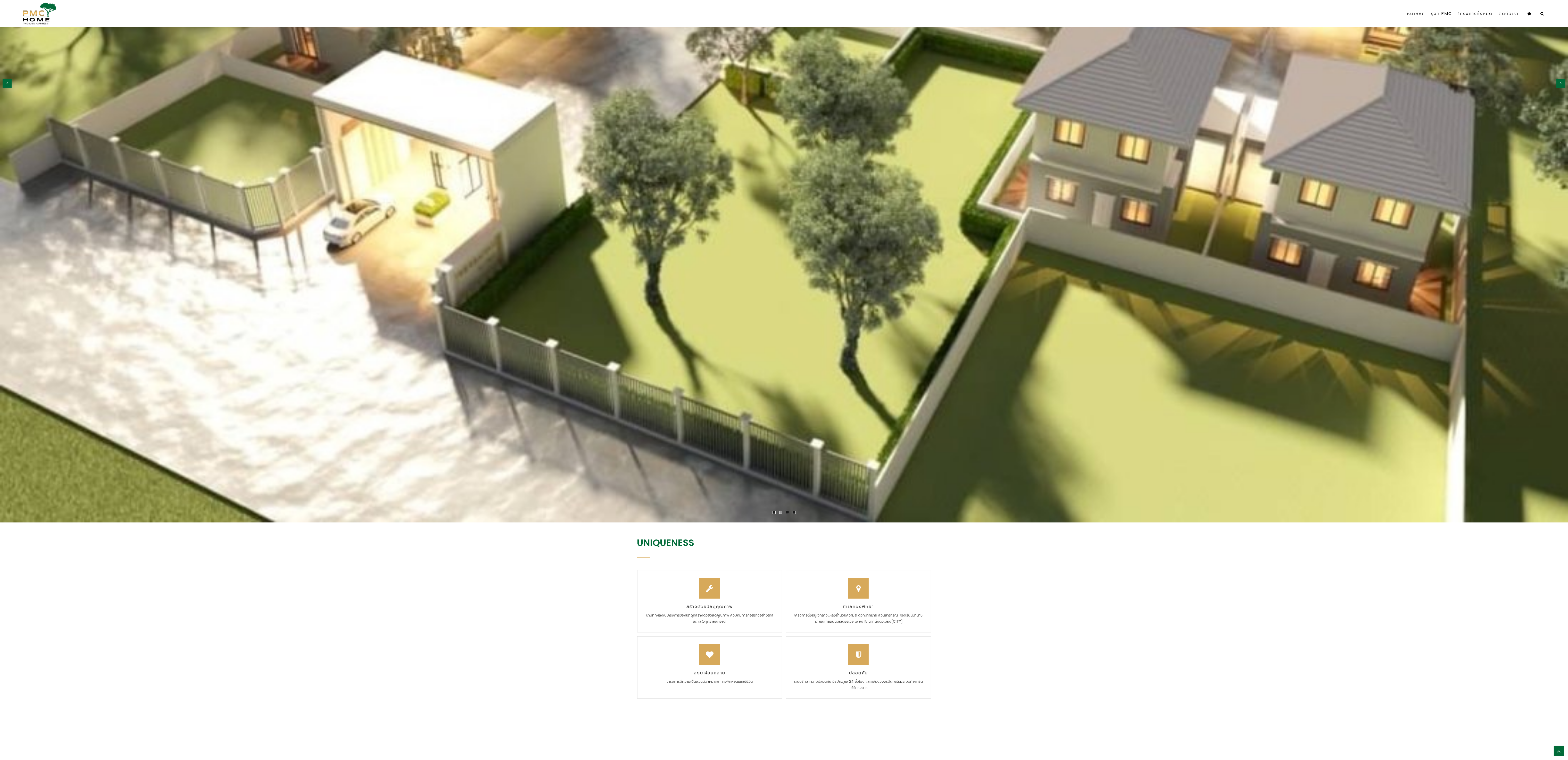 scroll, scrollTop: 2098, scrollLeft: 0, axis: vertical 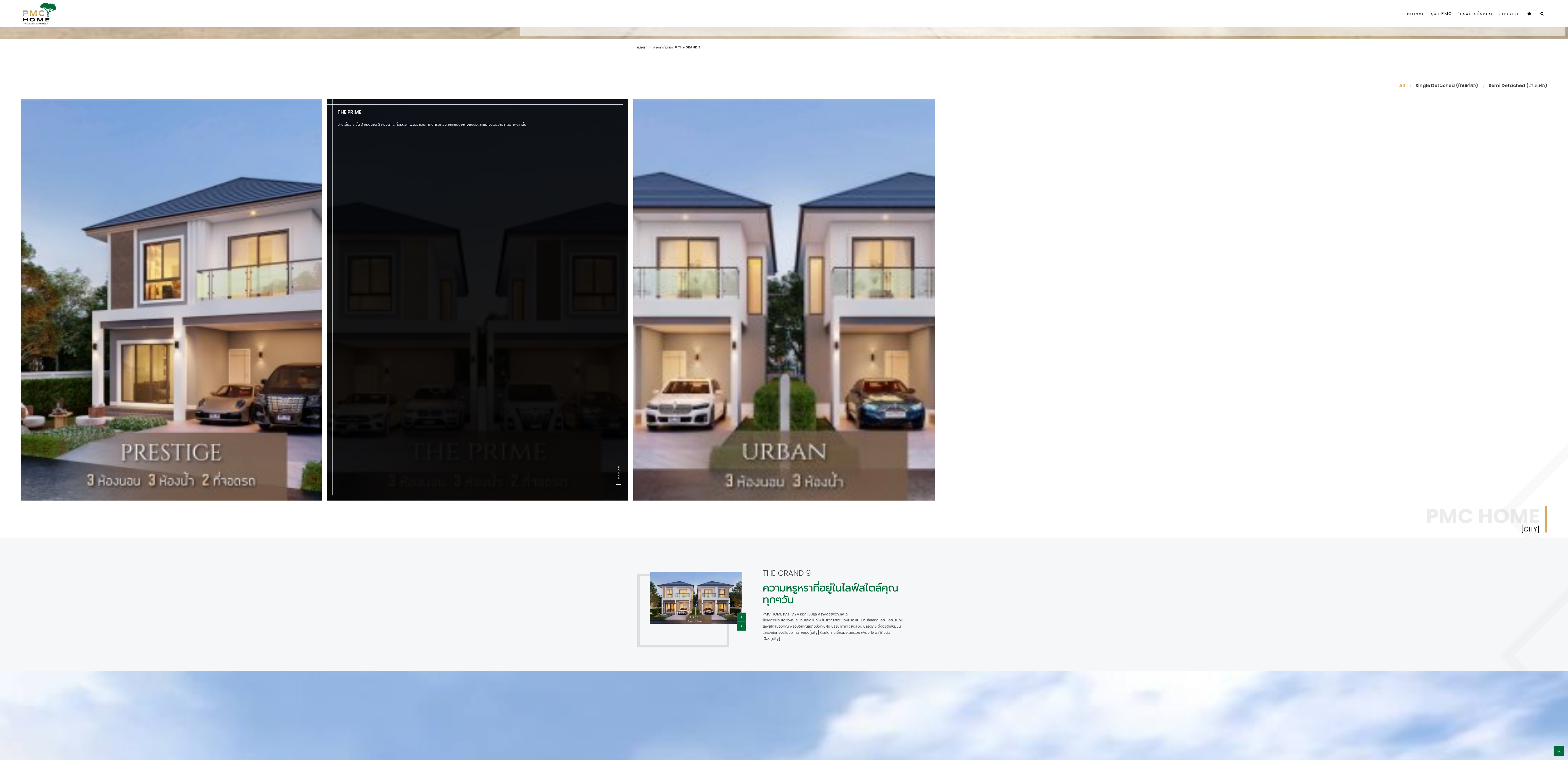 click on "The Prime
บ้านเดี่ยว 2 ชั้น 3 ห้องนอน 3 ห้องน้ำ 2 ที่จอดรถ พร้อมส่วนกลางครบถ้วน ออกแบบอย่างลงตัวและสร้างด้วยวัสดุคุณภาพเท่านั้น
อ่านต่อ" at bounding box center [171, 300] 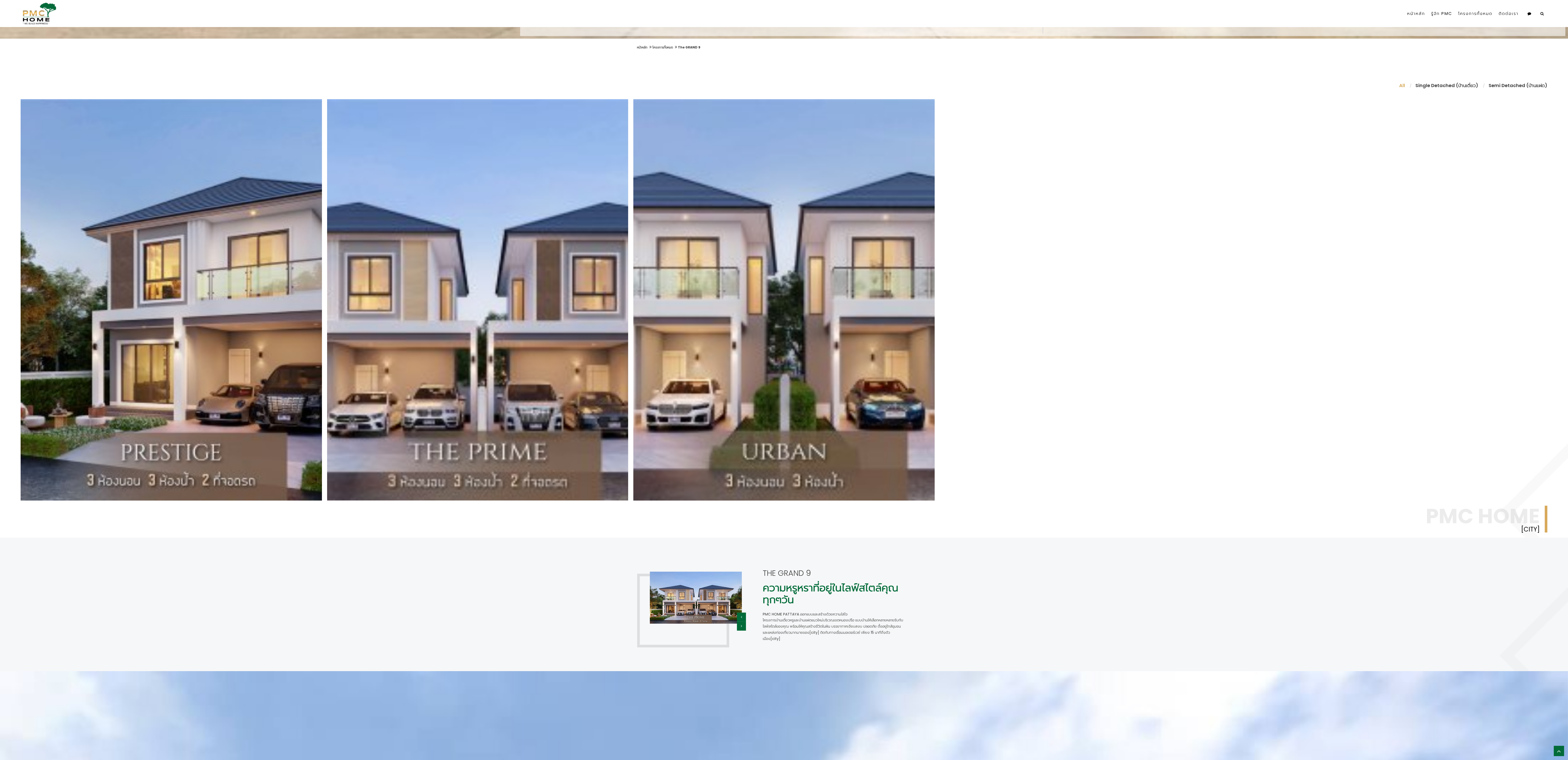click at bounding box center [696, 598] 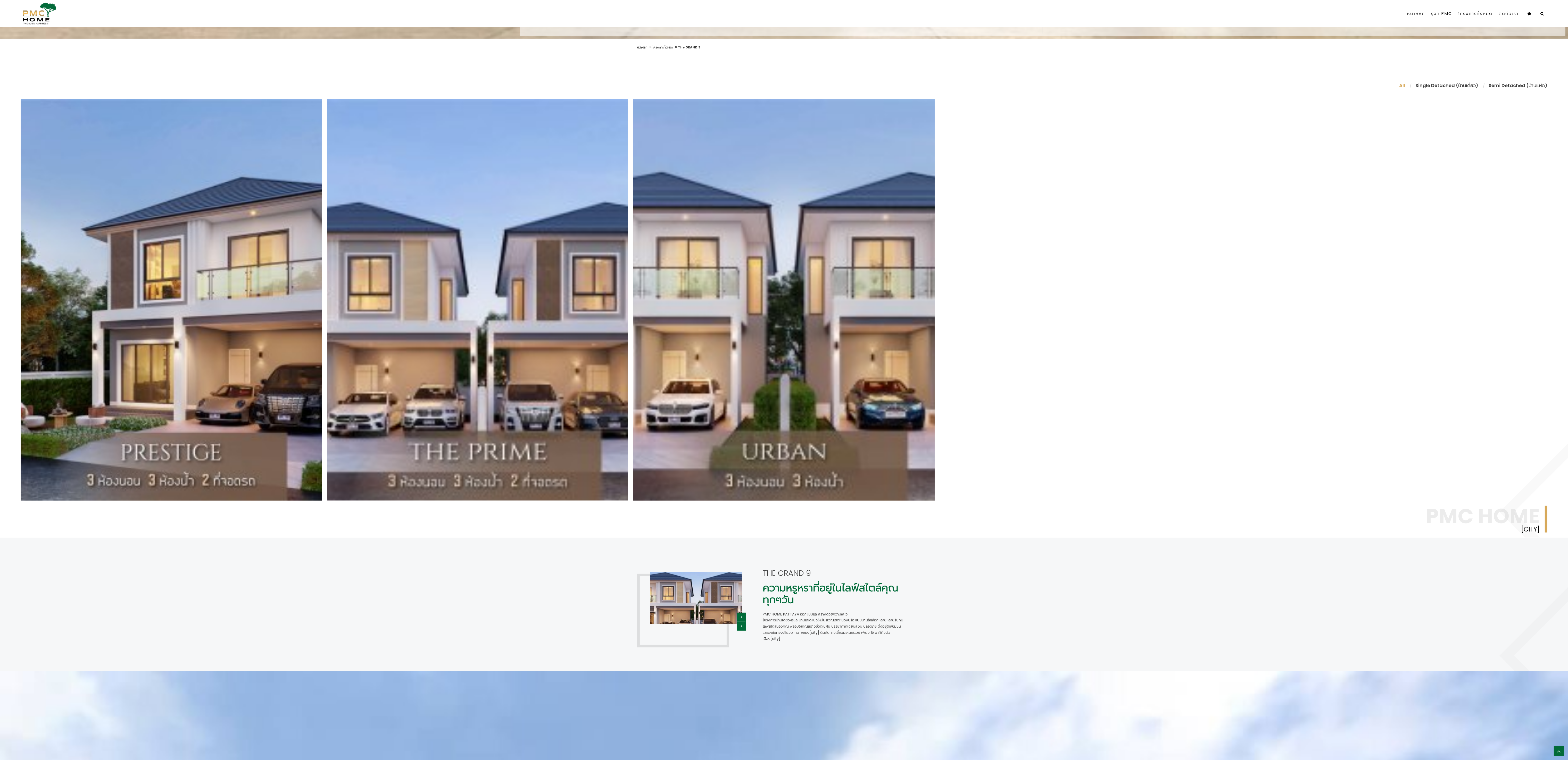 click at bounding box center (696, 598) 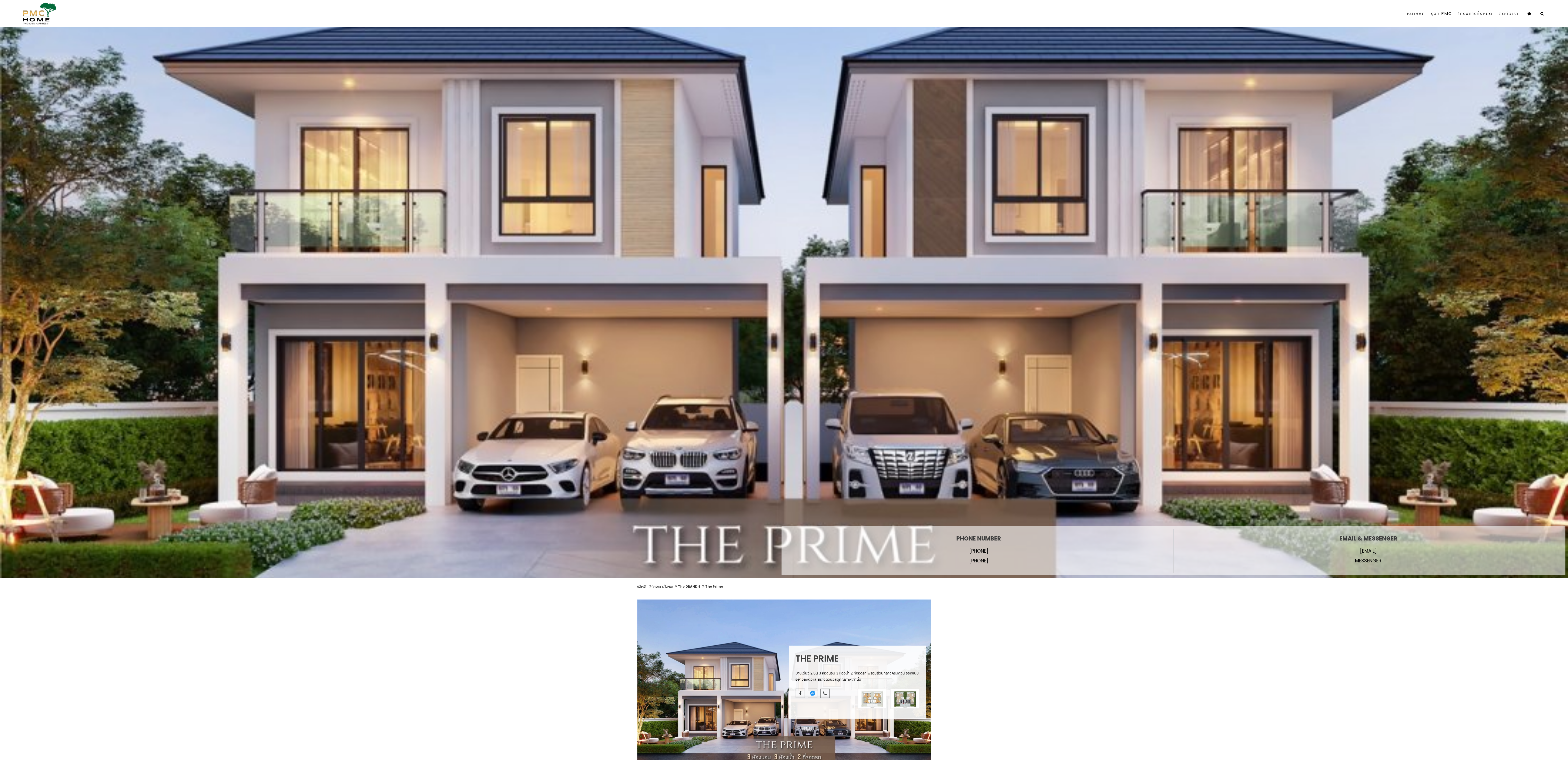scroll, scrollTop: 491, scrollLeft: 0, axis: vertical 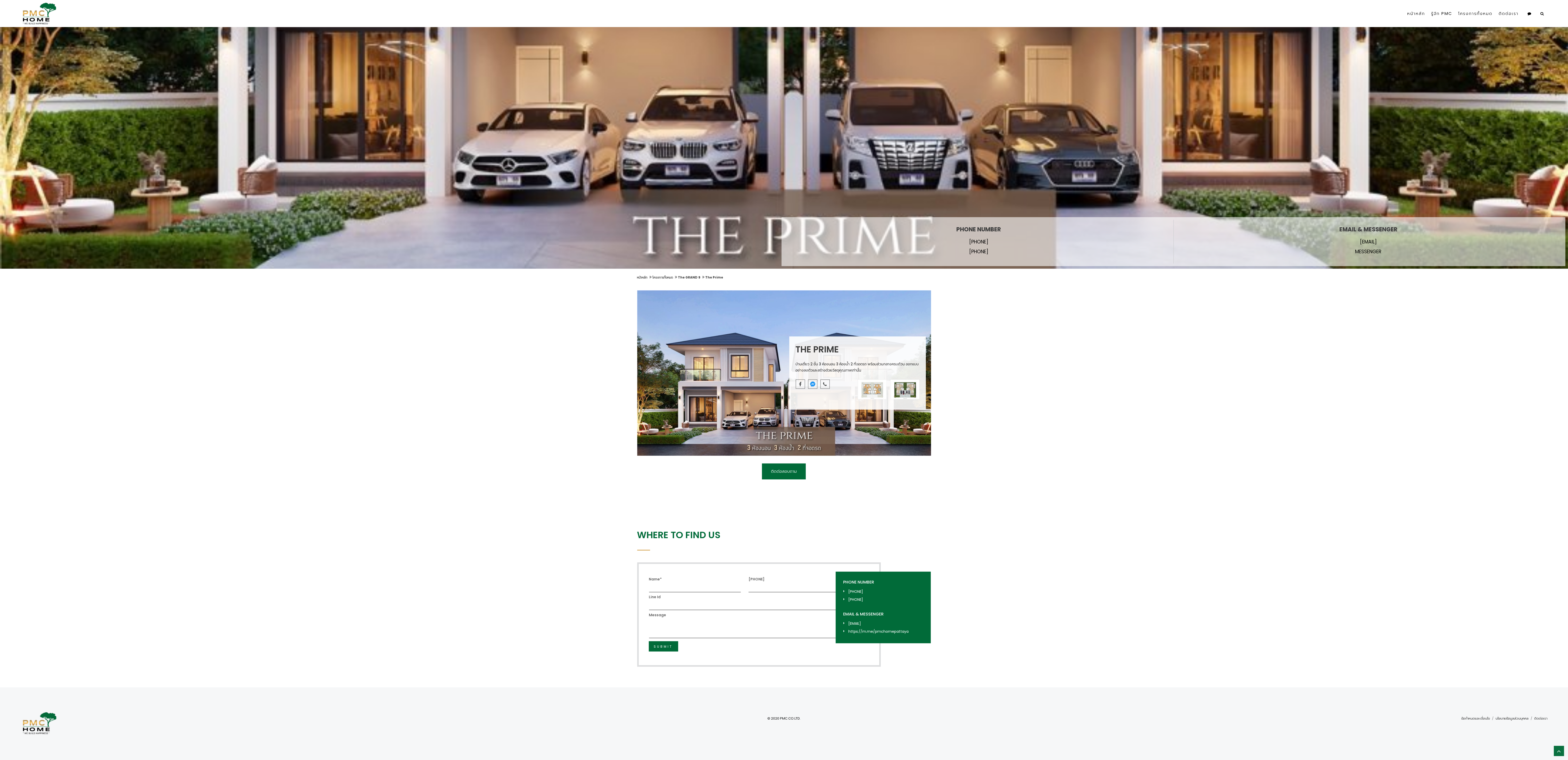 click on "The Prime
บ้านเดี่ยว 2 ชั้น 3 ห้องนอน 3 ห้องน้ำ 2 ที่จอดรถ พร้อมส่วนกลางครบถ้วน ออกแบบอย่างลงตัวและสร้างด้วยวัสดุคุณภาพเท่านั้น" at bounding box center (784, 373) 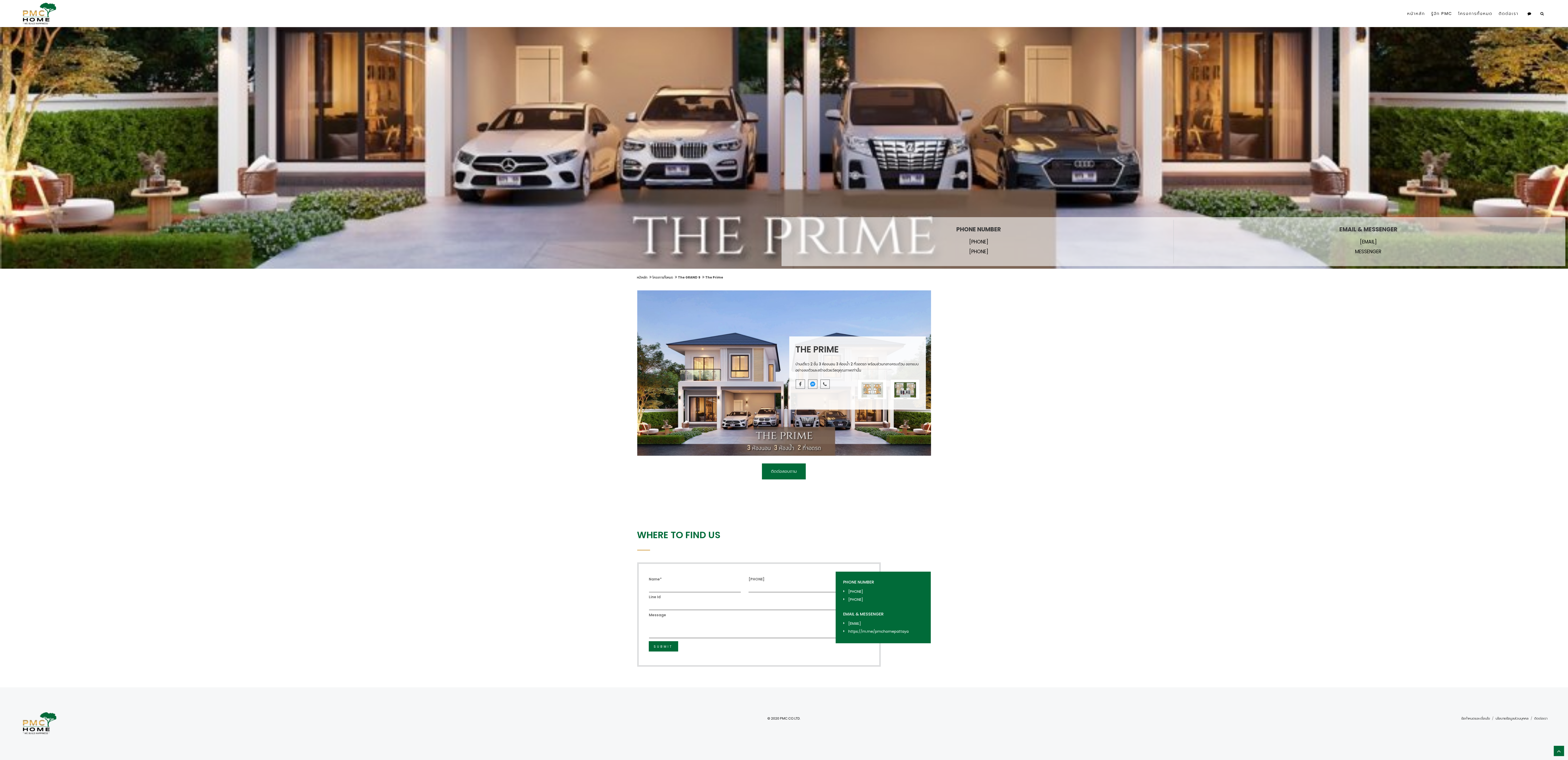 click on "The Prime
บ้านเดี่ยว 2 ชั้น 3 ห้องนอน 3 ห้องน้ำ 2 ที่จอดรถ พร้อมส่วนกลางครบถ้วน ออกแบบอย่างลงตัวและสร้างด้วยวัสดุคุณภาพเท่านั้น" at bounding box center (784, 373) 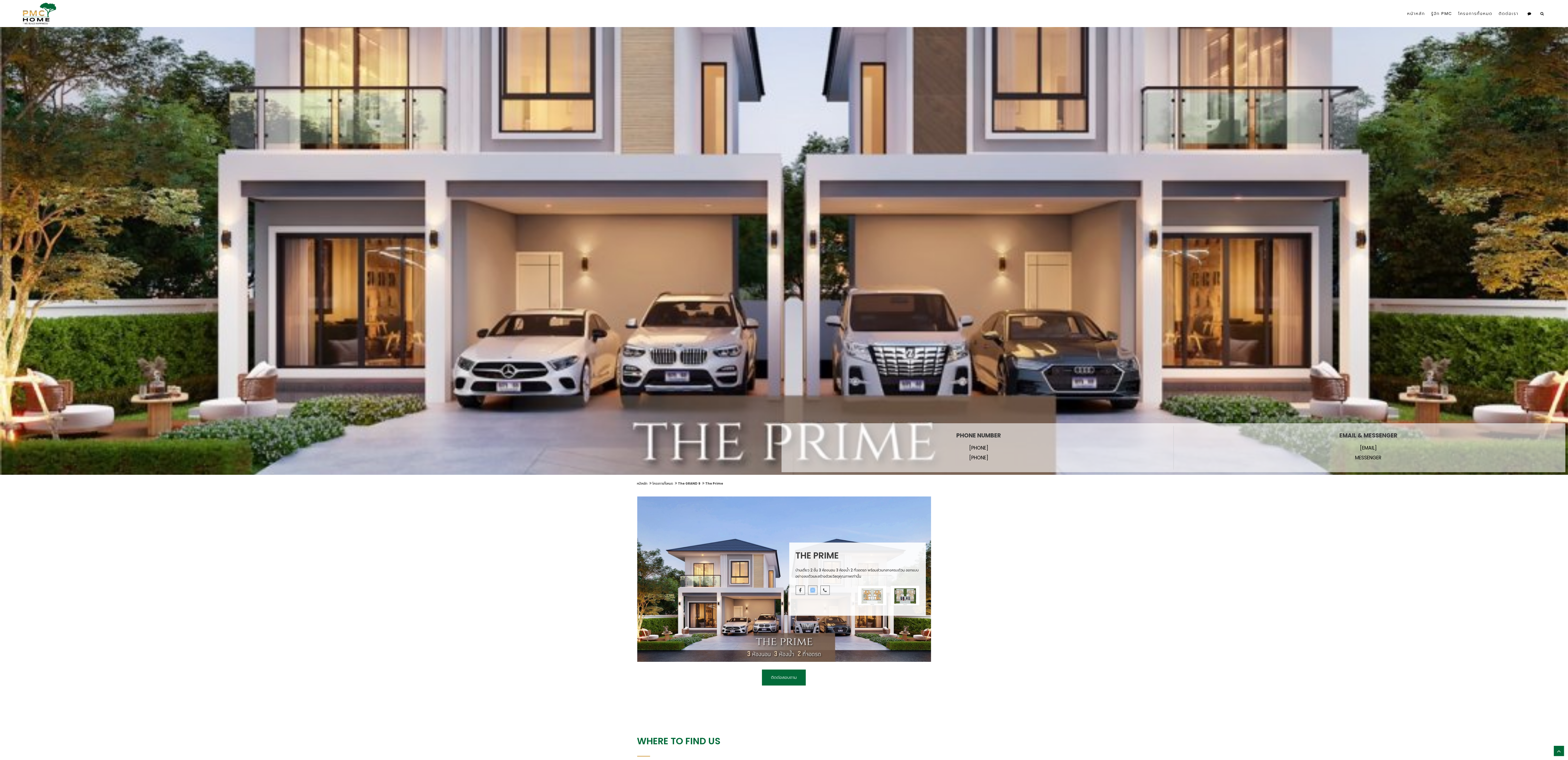 scroll, scrollTop: 182, scrollLeft: 0, axis: vertical 